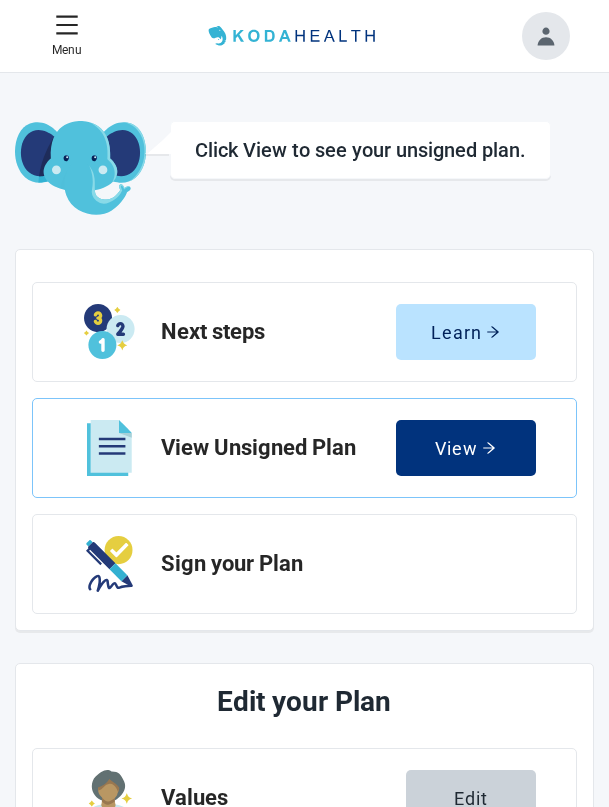 scroll, scrollTop: 0, scrollLeft: 0, axis: both 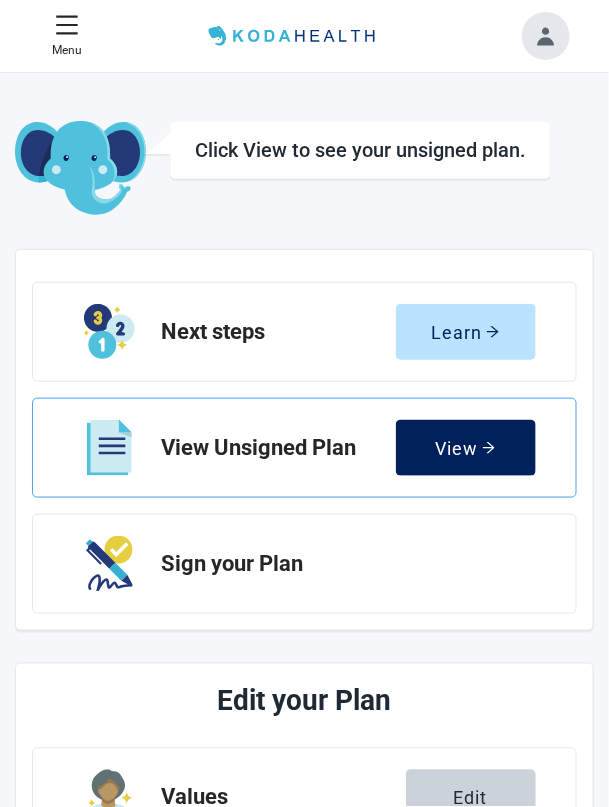 click 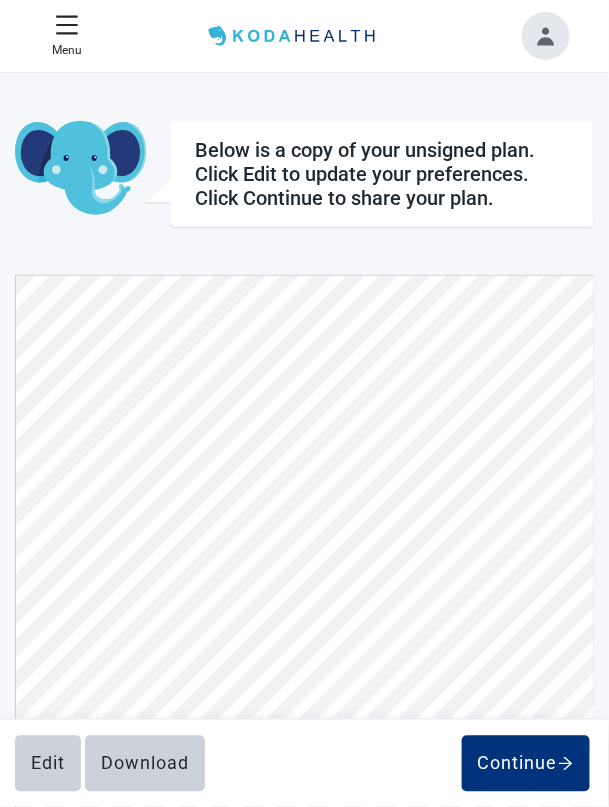 scroll, scrollTop: 1742, scrollLeft: 0, axis: vertical 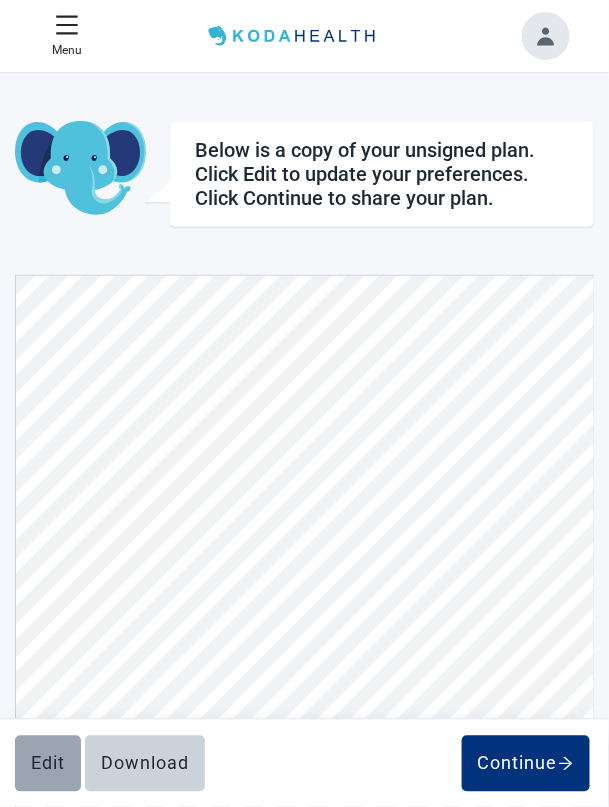 click on "Edit" at bounding box center [48, 764] 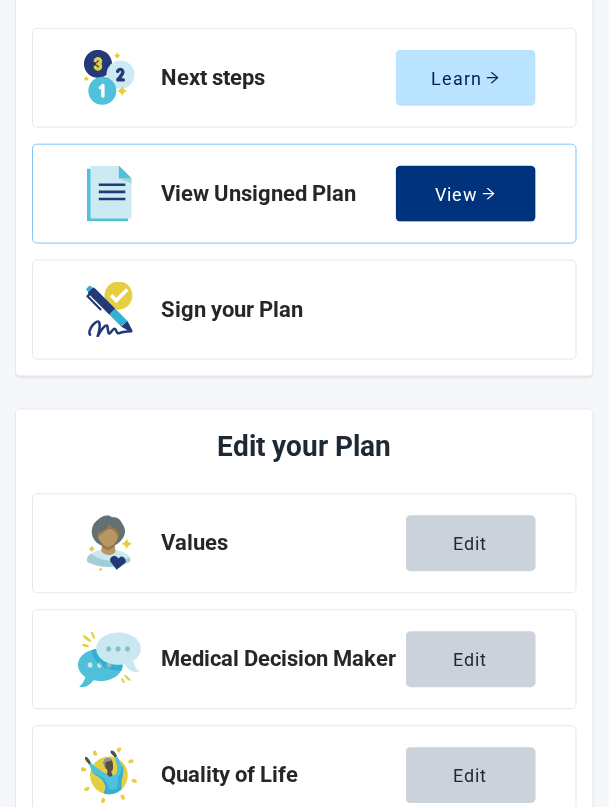 scroll, scrollTop: 255, scrollLeft: 0, axis: vertical 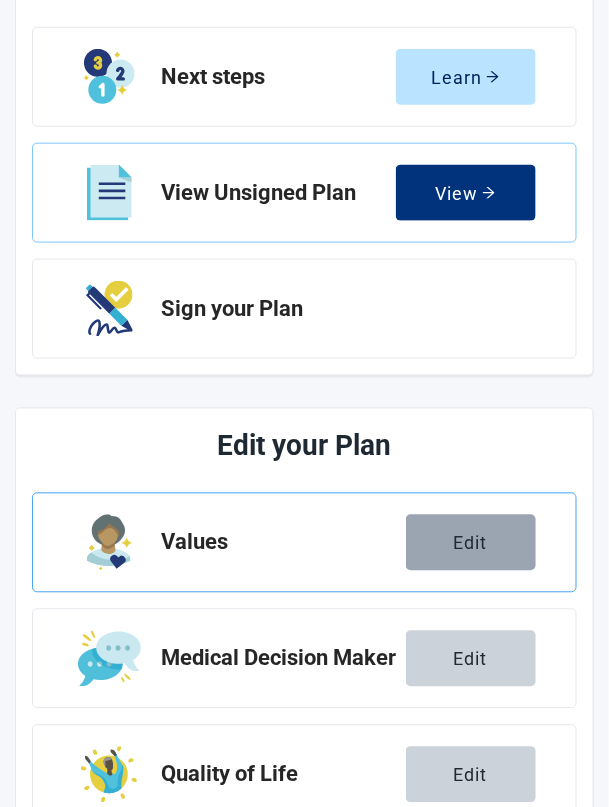 click on "Edit" at bounding box center [471, 543] 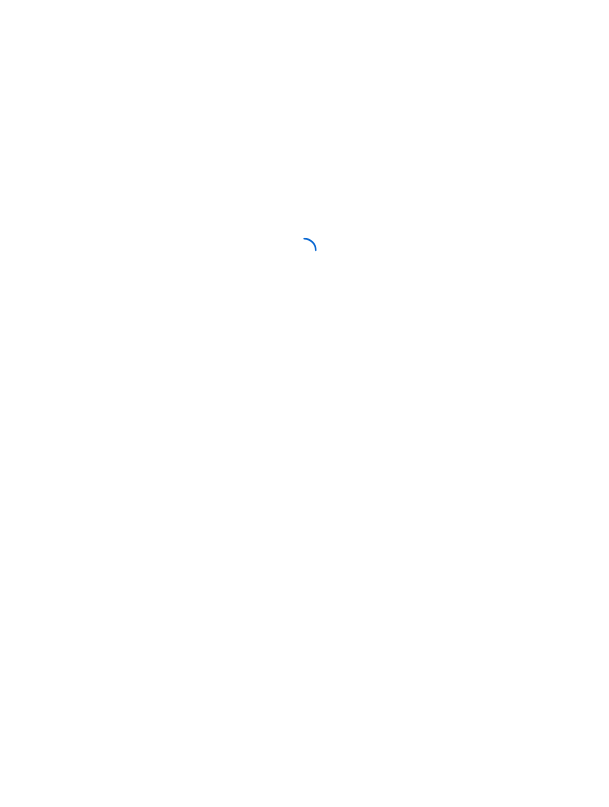 scroll, scrollTop: 0, scrollLeft: 0, axis: both 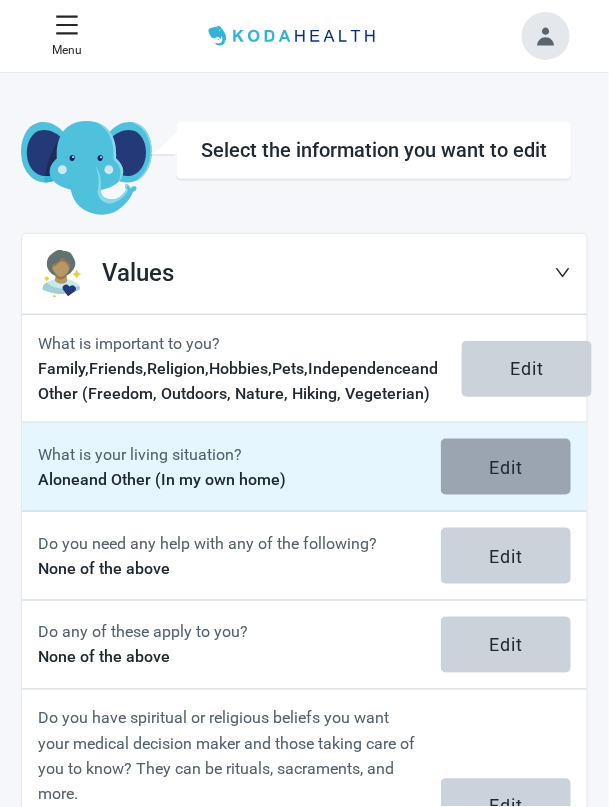 click on "Edit" at bounding box center (506, 467) 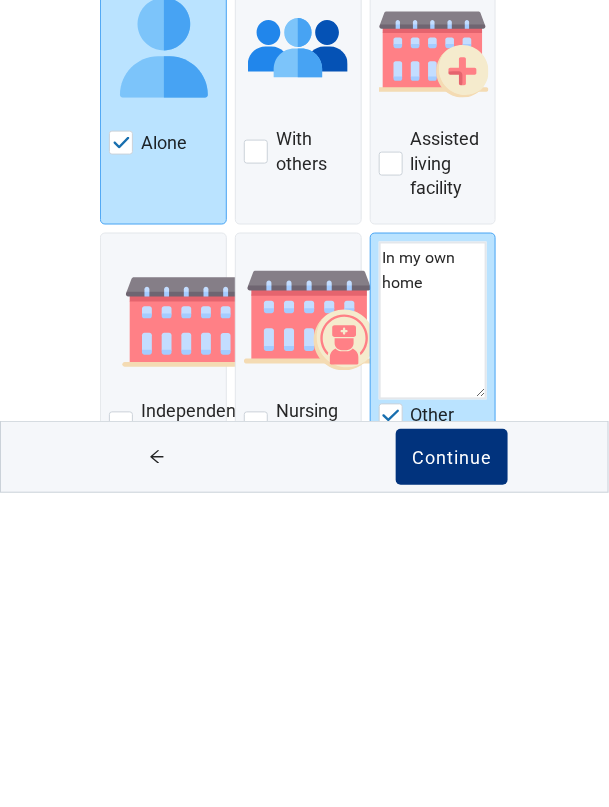 scroll, scrollTop: 12, scrollLeft: 0, axis: vertical 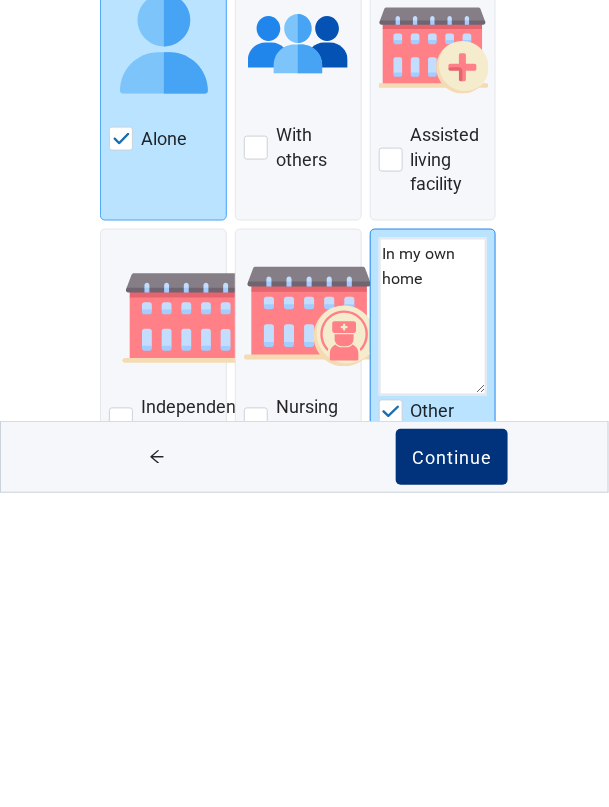 click at bounding box center (391, 726) 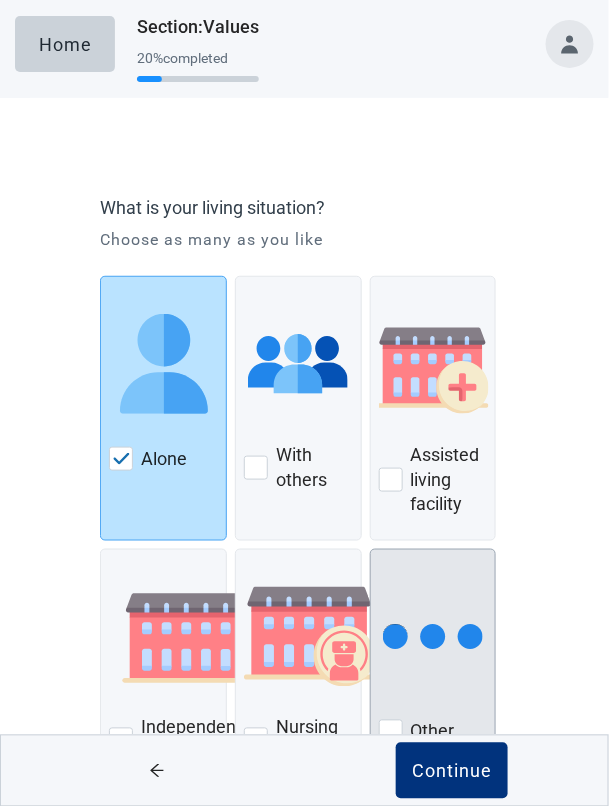 scroll, scrollTop: 0, scrollLeft: 0, axis: both 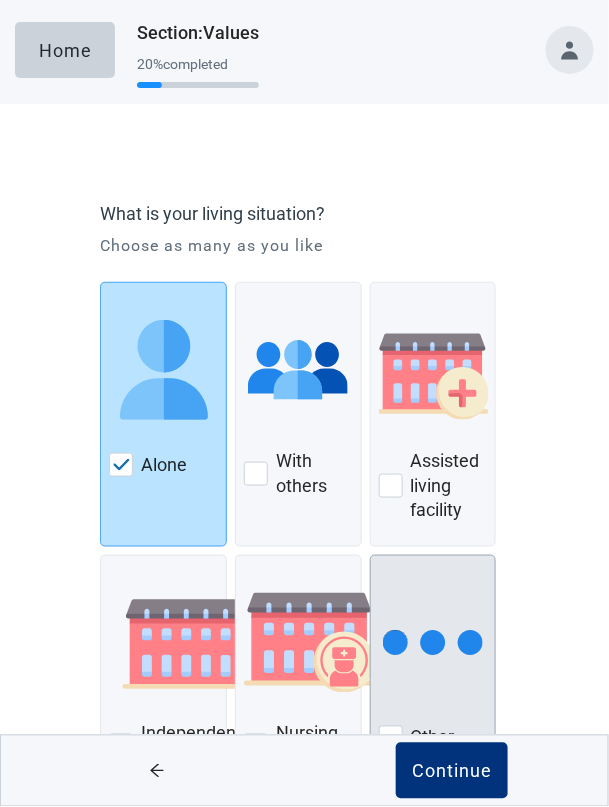 click at bounding box center (433, 643) 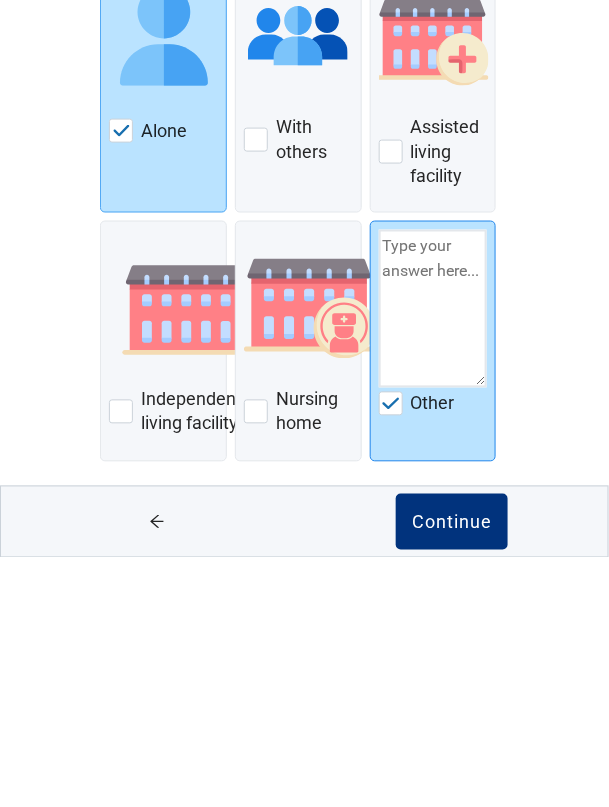 scroll, scrollTop: 85, scrollLeft: 0, axis: vertical 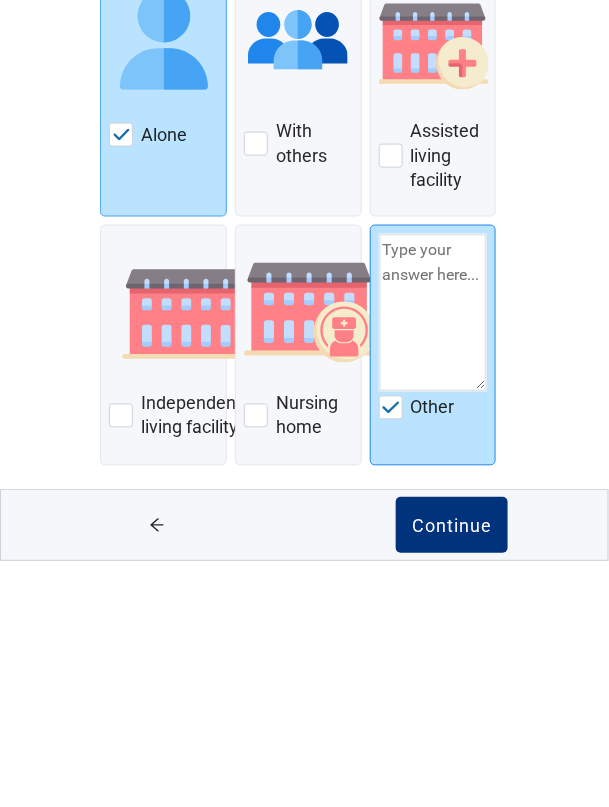 click at bounding box center (433, 558) 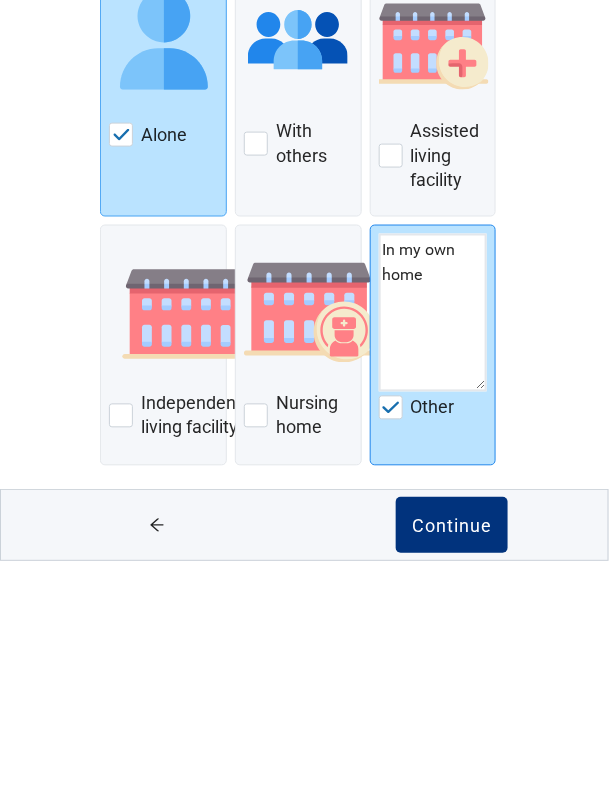 scroll, scrollTop: 85, scrollLeft: 0, axis: vertical 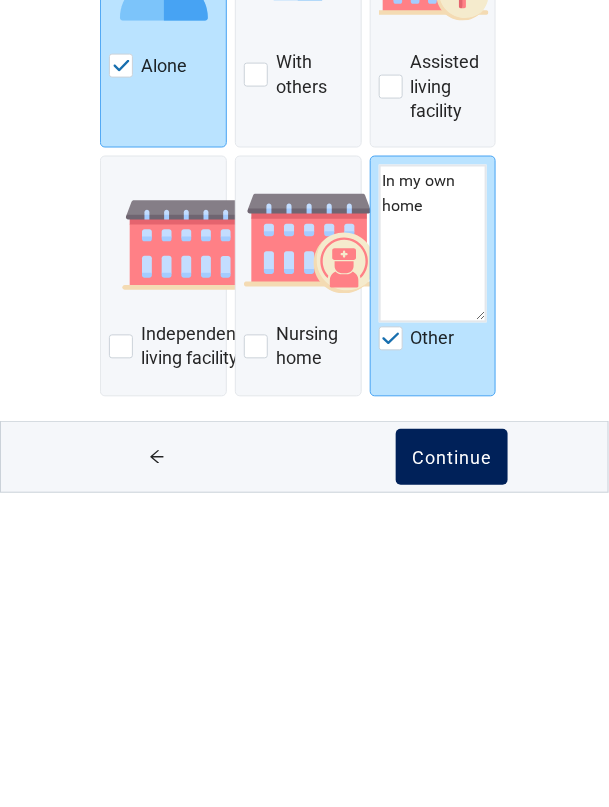 type on "In my own home" 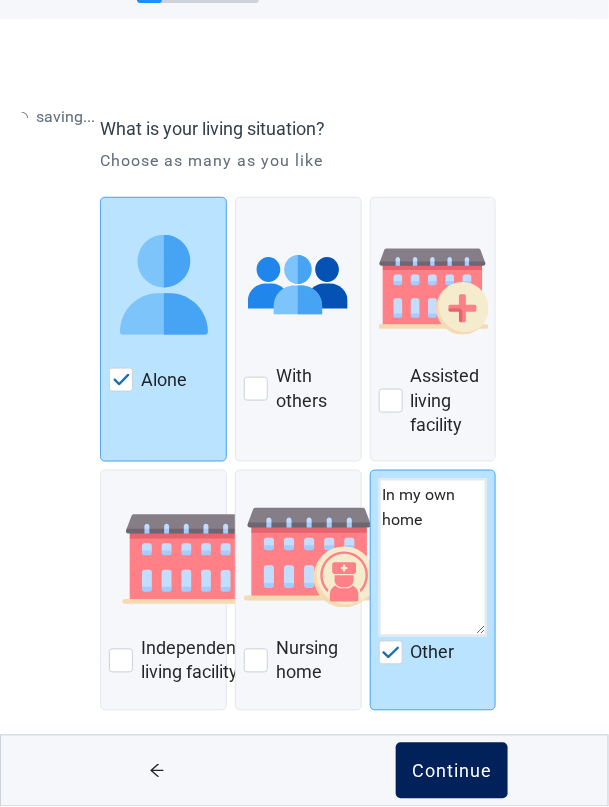 click on "Continue" at bounding box center (452, 771) 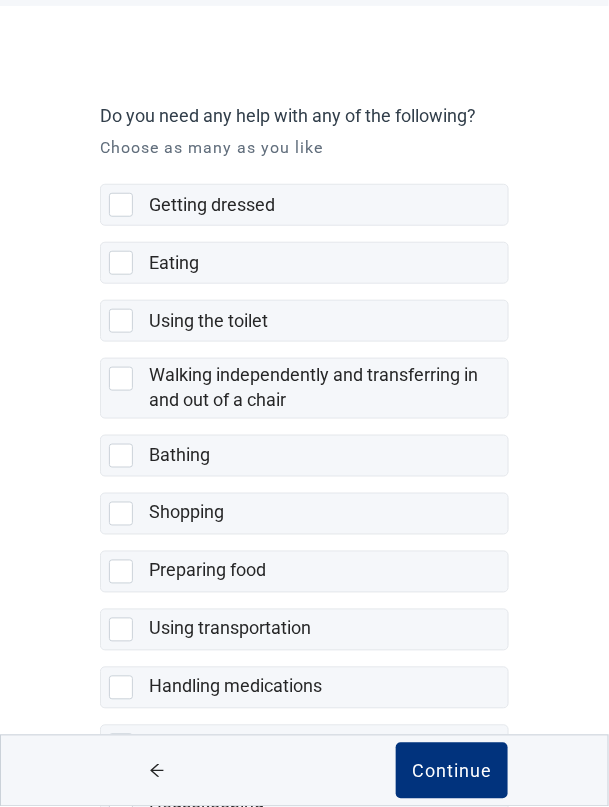 scroll, scrollTop: 178, scrollLeft: 0, axis: vertical 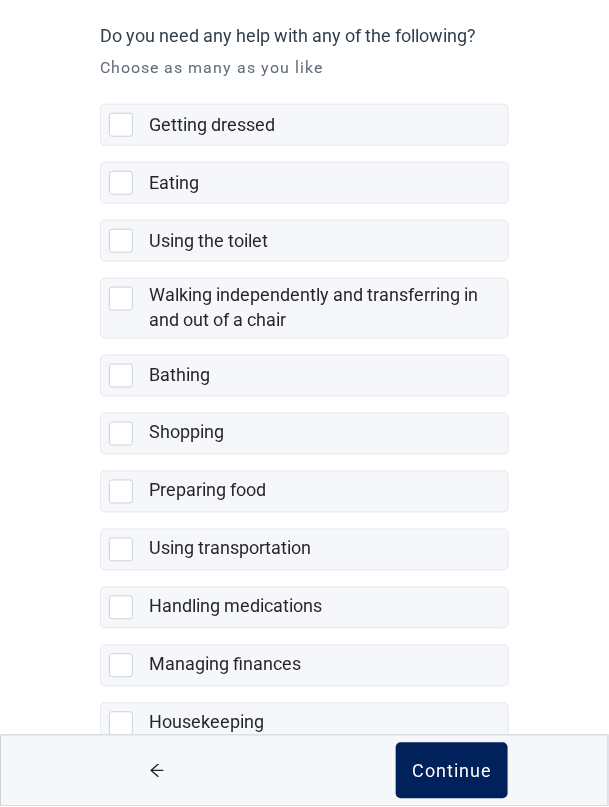 click on "Continue" at bounding box center [452, 771] 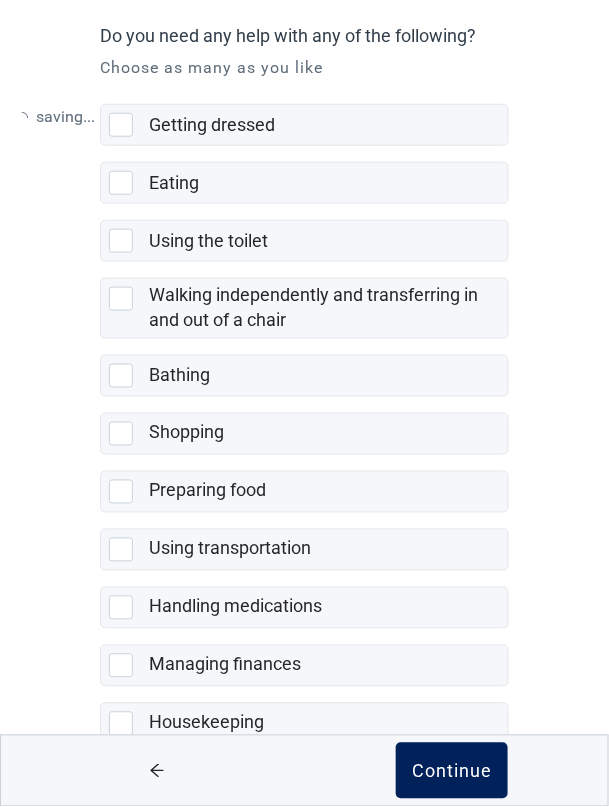 scroll, scrollTop: 0, scrollLeft: 0, axis: both 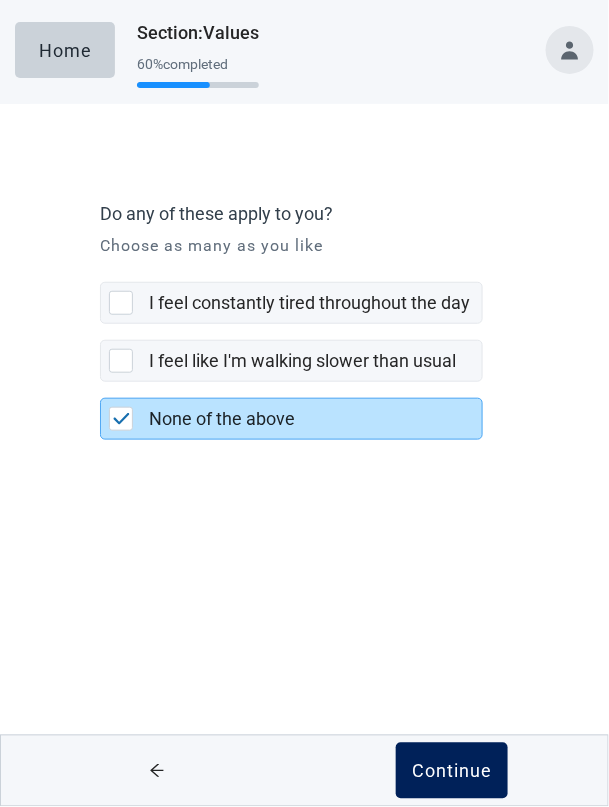 click on "Continue" at bounding box center (452, 771) 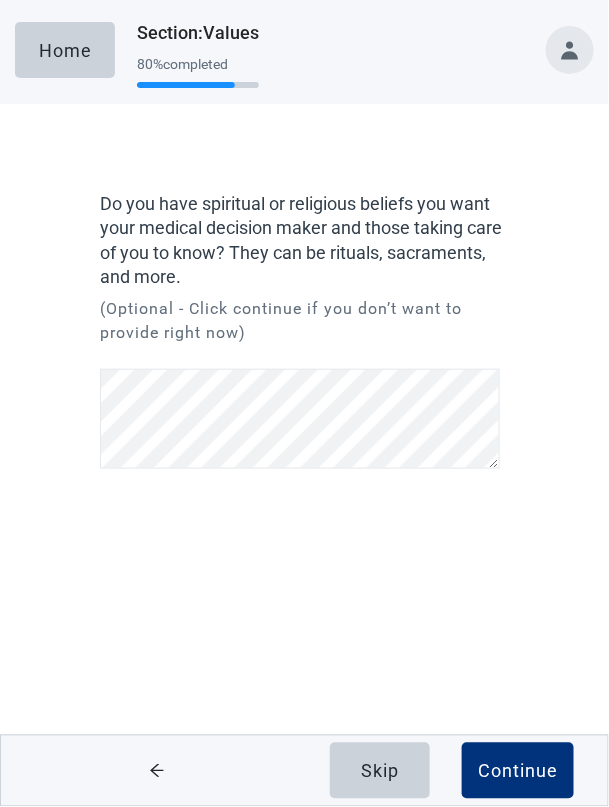scroll, scrollTop: 47, scrollLeft: 0, axis: vertical 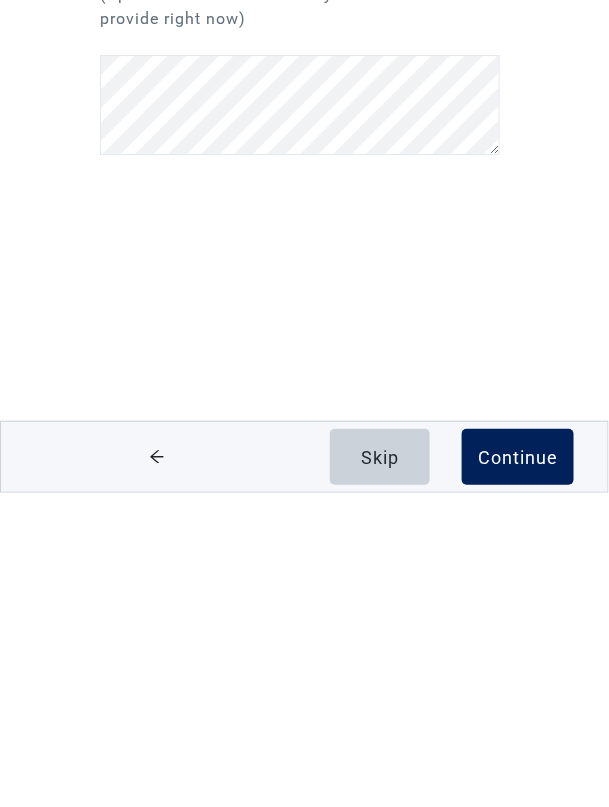 click on "Continue" at bounding box center (518, 771) 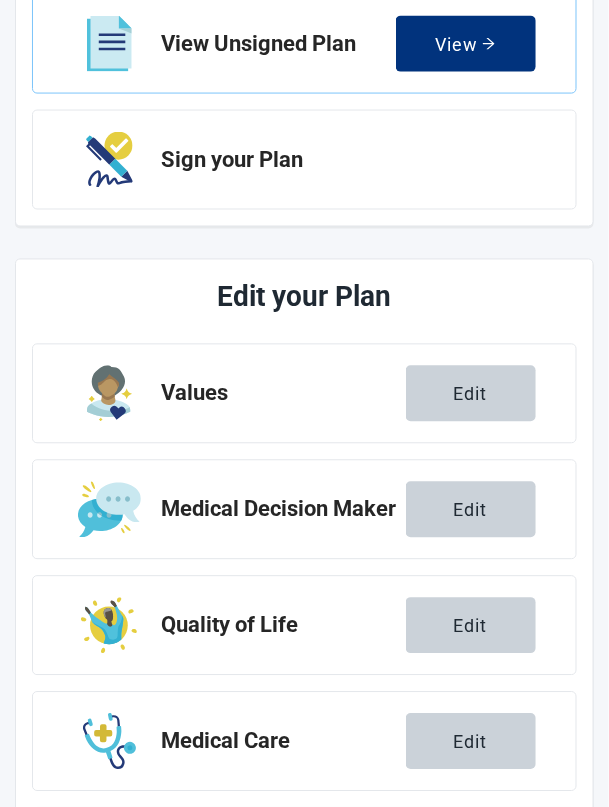 scroll, scrollTop: 411, scrollLeft: 0, axis: vertical 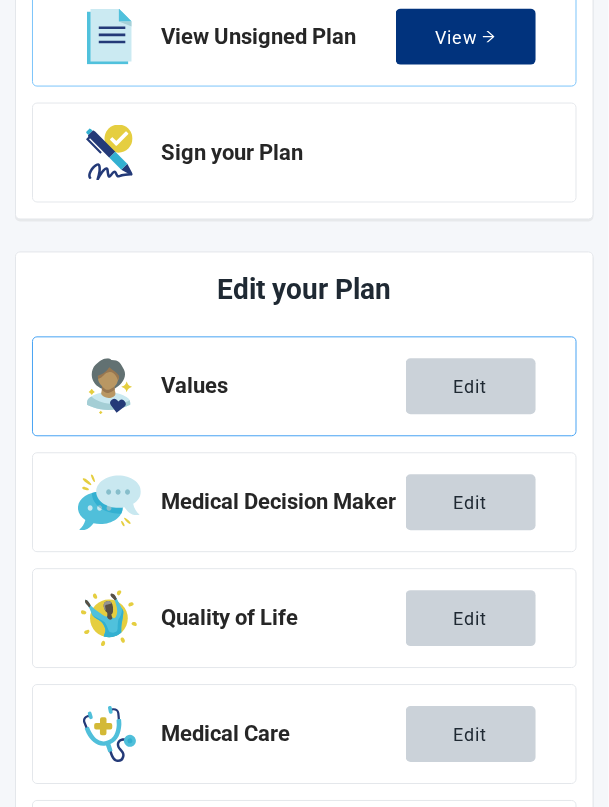 click on "Values" at bounding box center [283, 387] 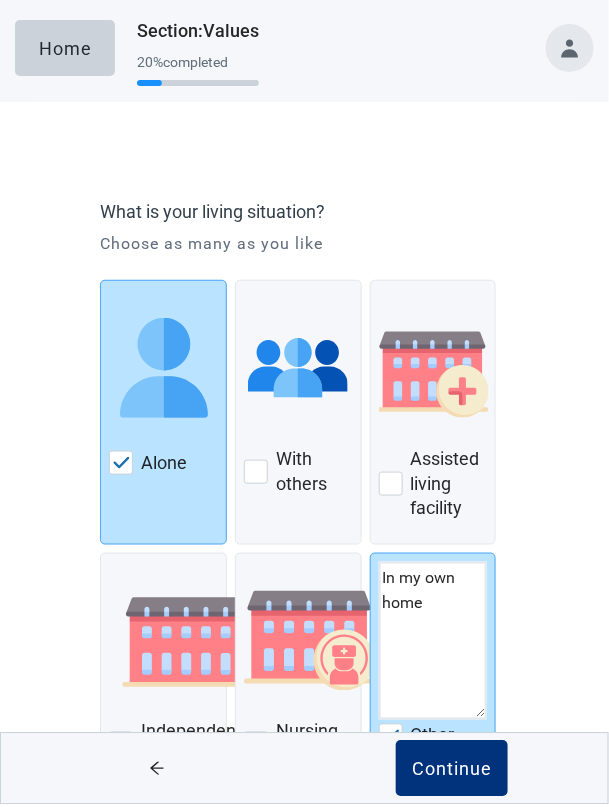 scroll, scrollTop: 51, scrollLeft: 0, axis: vertical 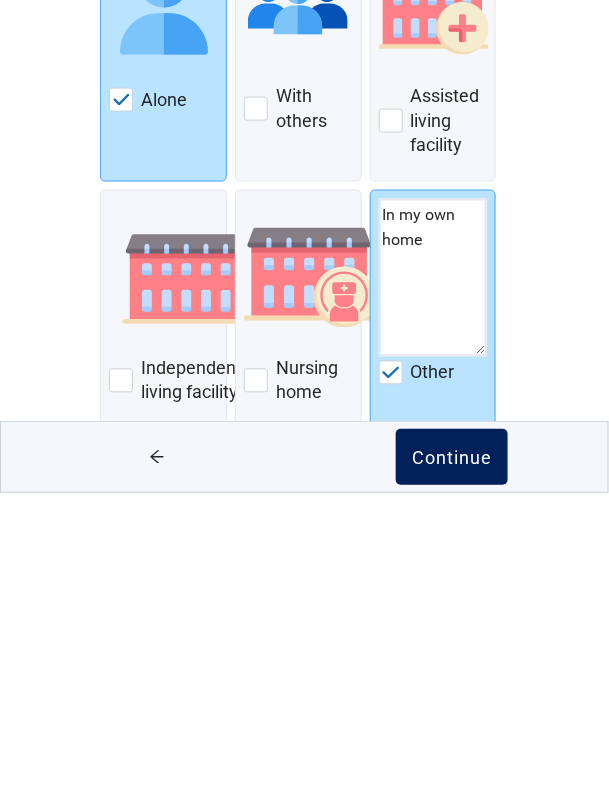 click on "Continue" at bounding box center [452, 771] 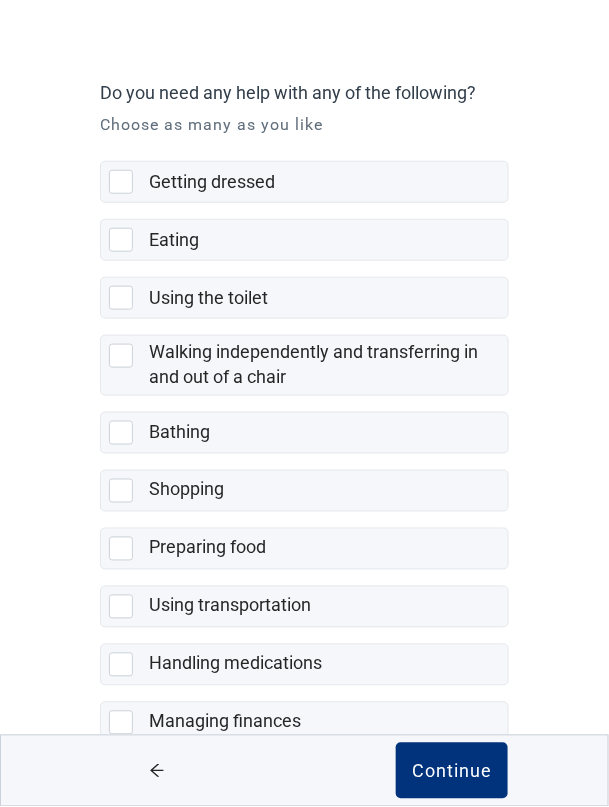 scroll, scrollTop: 178, scrollLeft: 0, axis: vertical 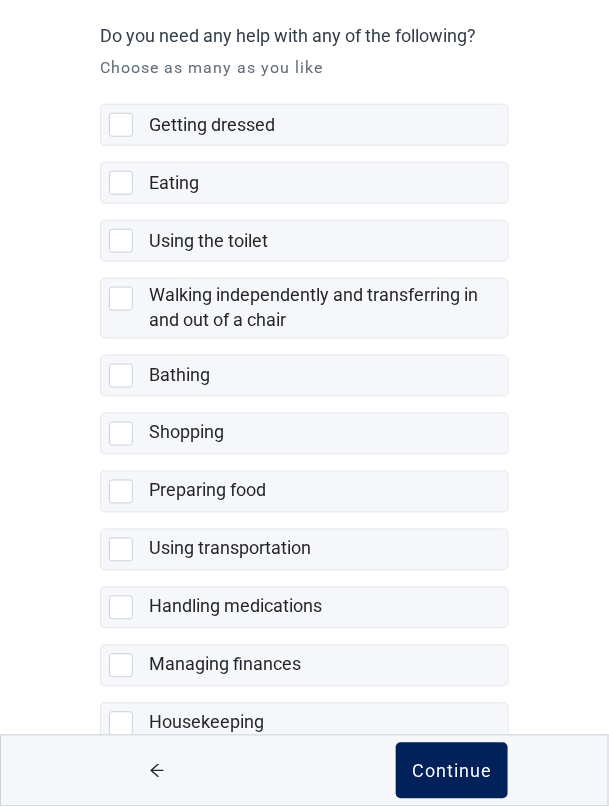 click on "Continue" at bounding box center [452, 771] 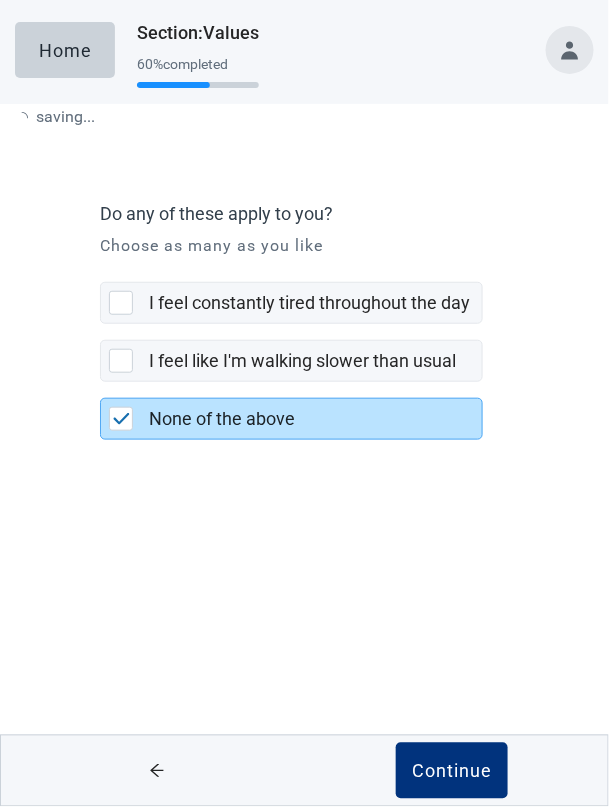 scroll, scrollTop: 0, scrollLeft: 0, axis: both 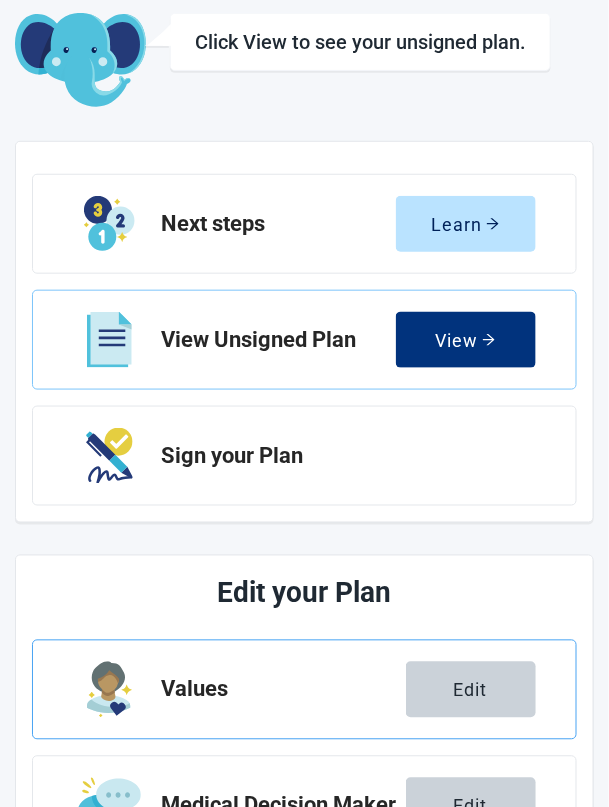 click on "Values" at bounding box center [283, 690] 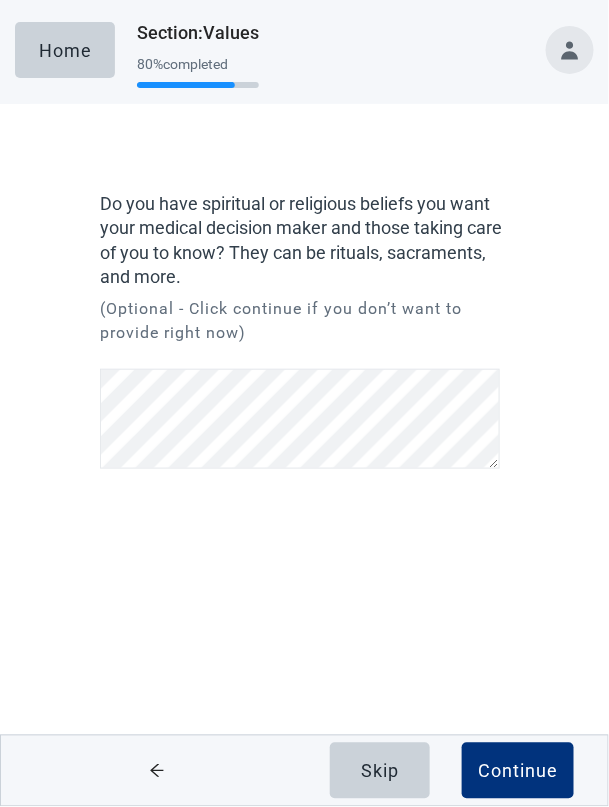 scroll, scrollTop: 0, scrollLeft: 0, axis: both 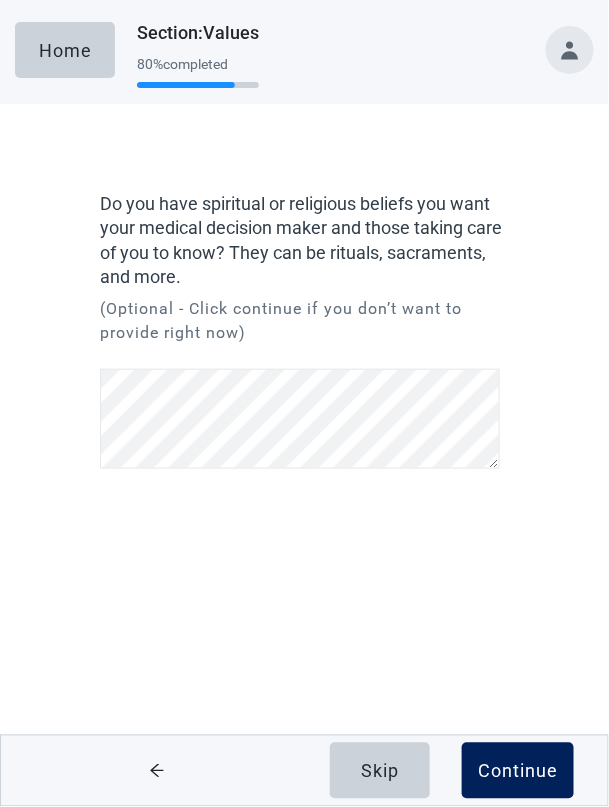 click on "Continue" at bounding box center [518, 771] 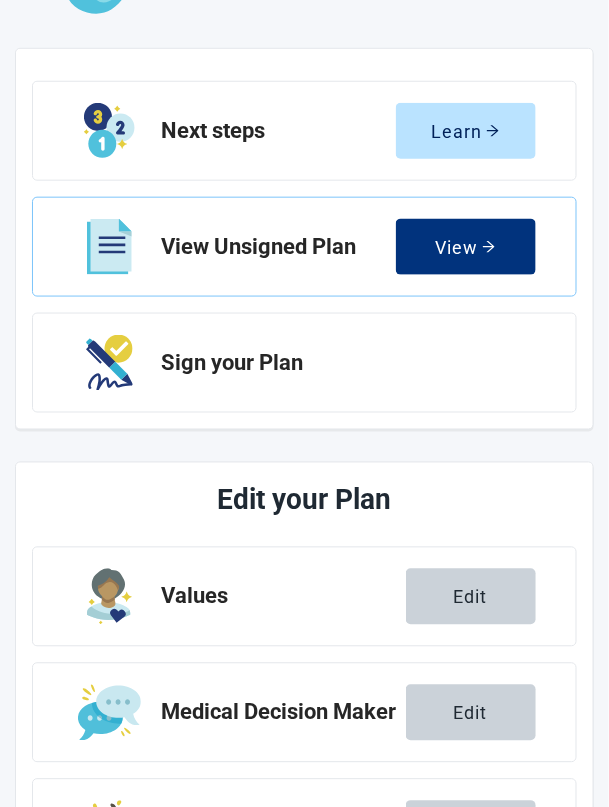 scroll, scrollTop: 201, scrollLeft: 0, axis: vertical 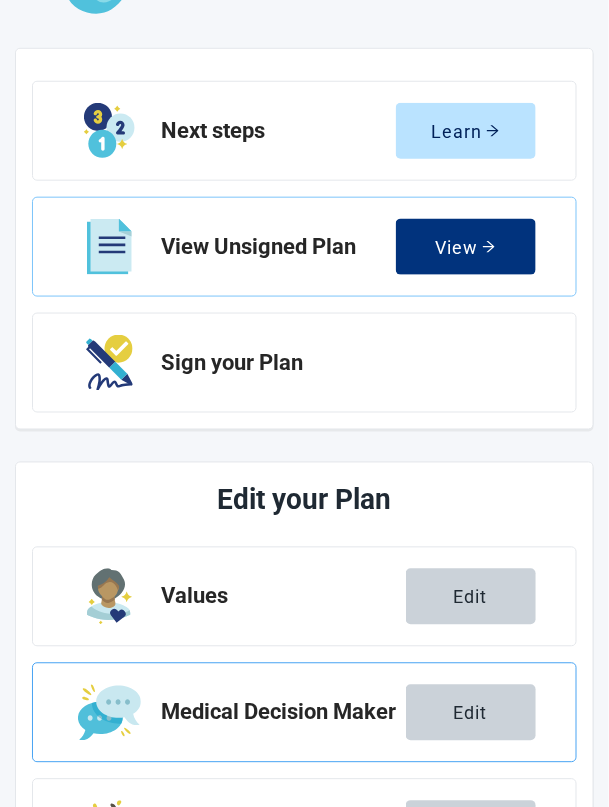click on "Medical Decision Maker" at bounding box center [283, 713] 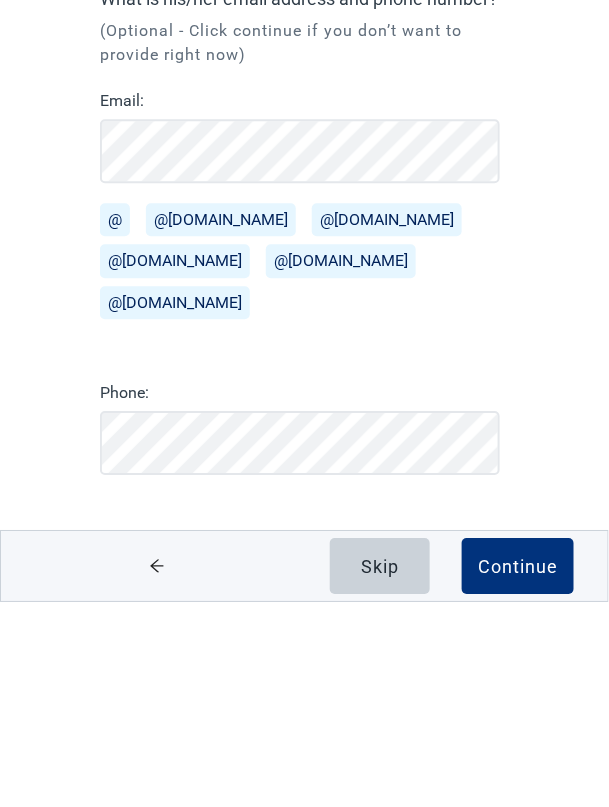 scroll, scrollTop: 167, scrollLeft: 0, axis: vertical 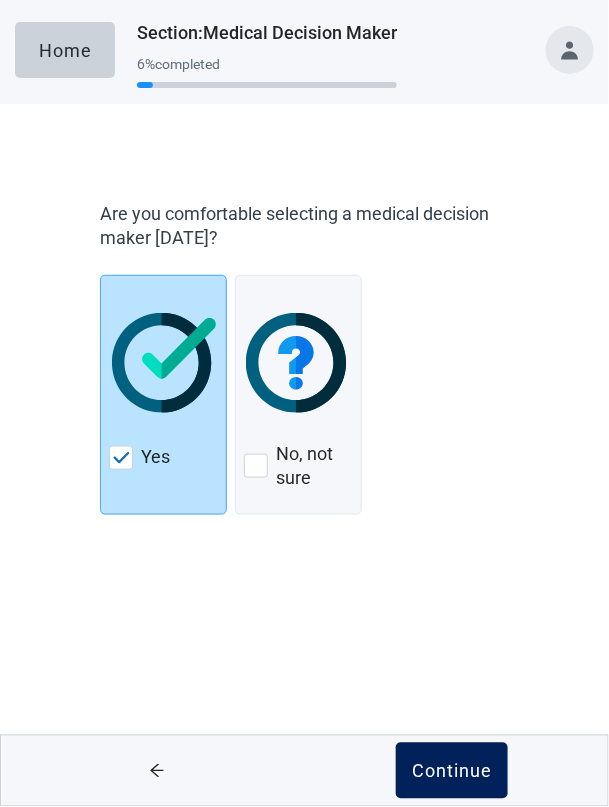 click on "Continue" at bounding box center (452, 771) 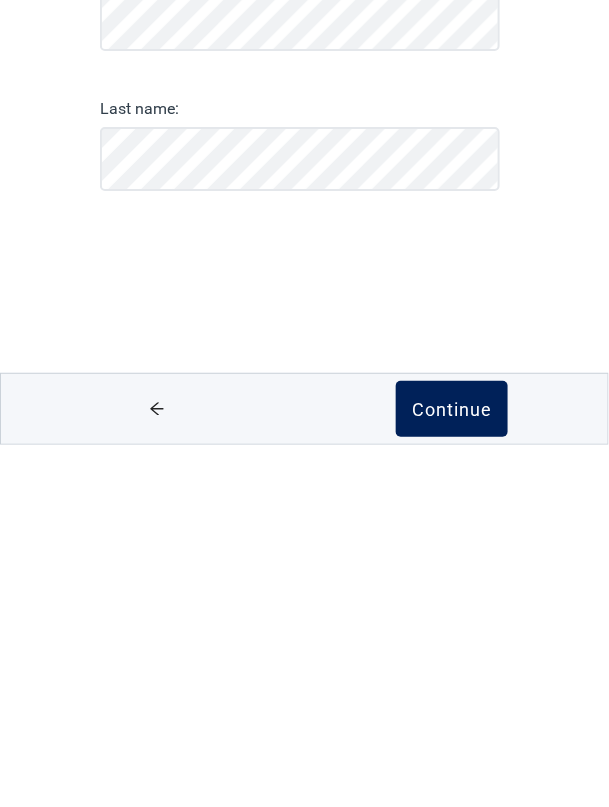 click on "Continue" at bounding box center [452, 771] 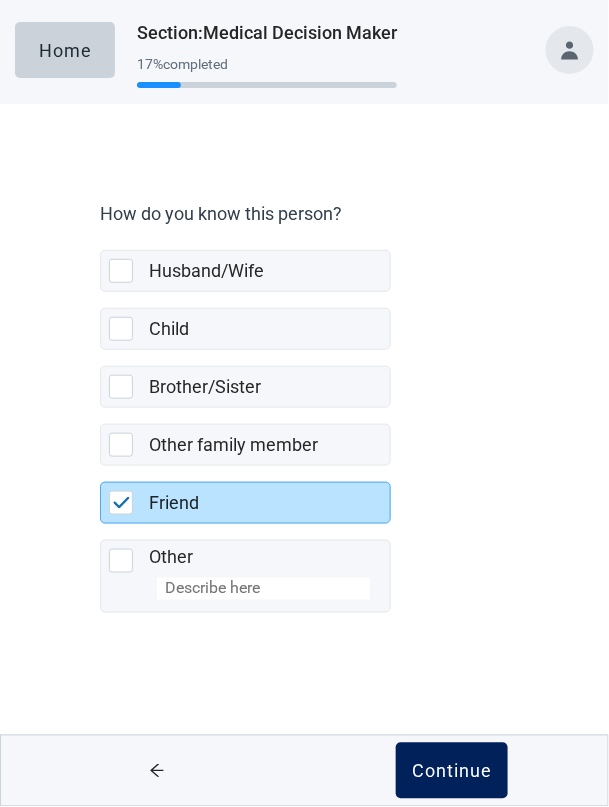 click on "Continue" at bounding box center (452, 771) 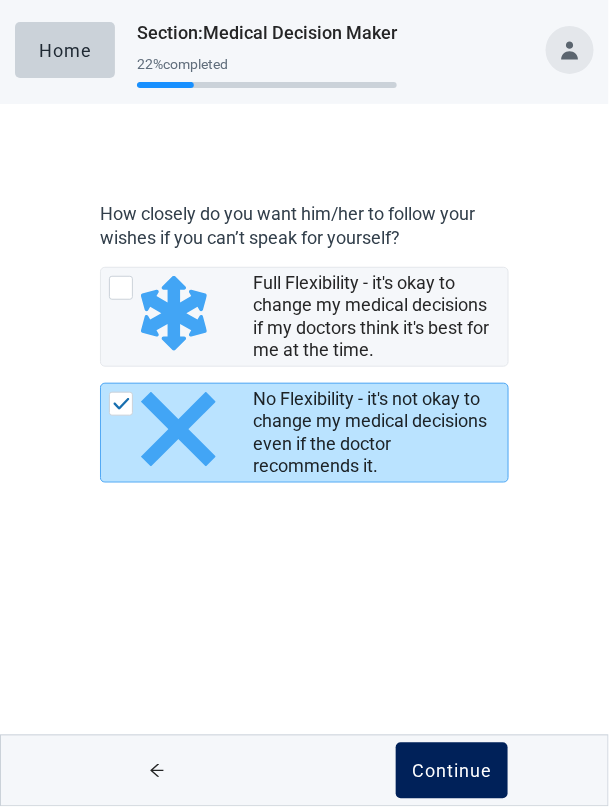 click on "Continue" at bounding box center [452, 771] 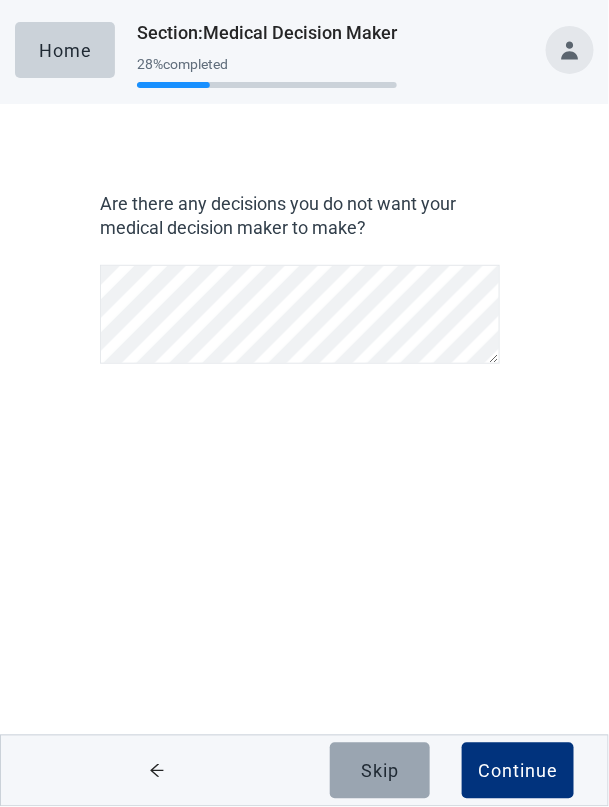 click on "Skip" at bounding box center (380, 771) 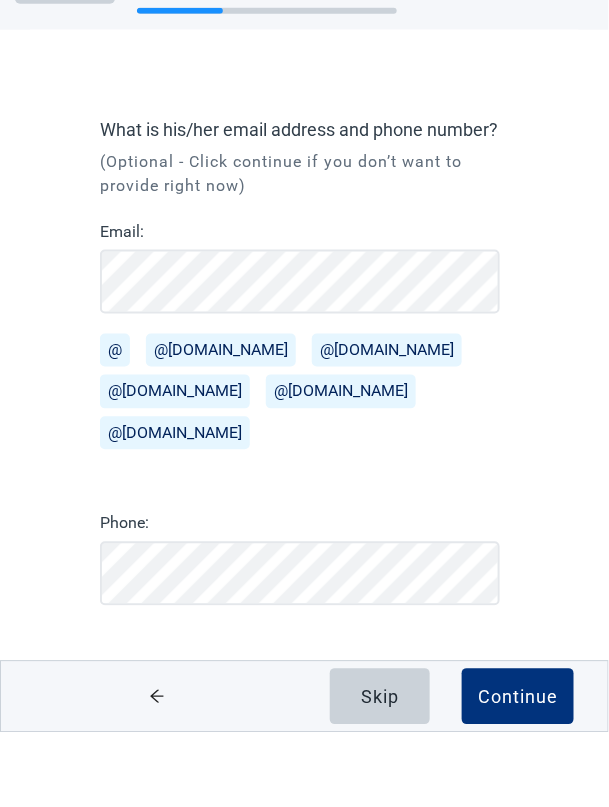 scroll, scrollTop: 0, scrollLeft: 0, axis: both 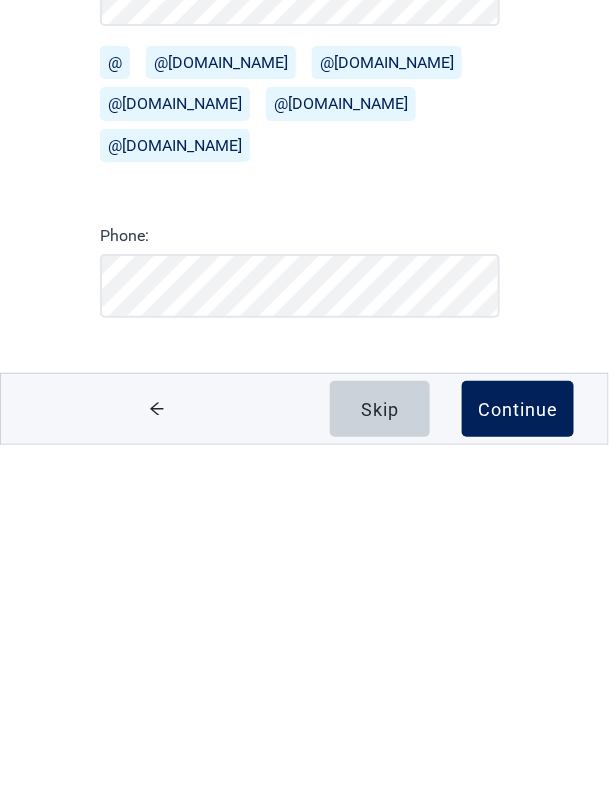 click on "Continue" at bounding box center [518, 771] 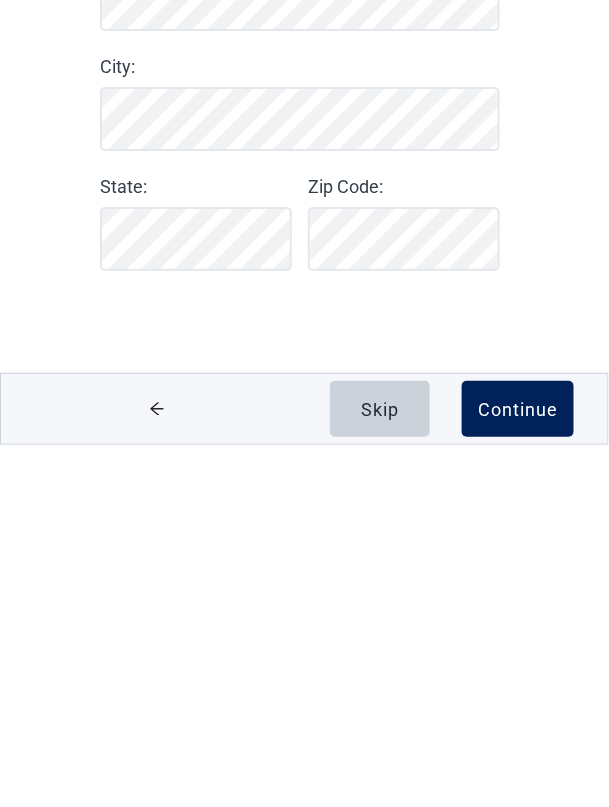 click on "Continue" at bounding box center (518, 771) 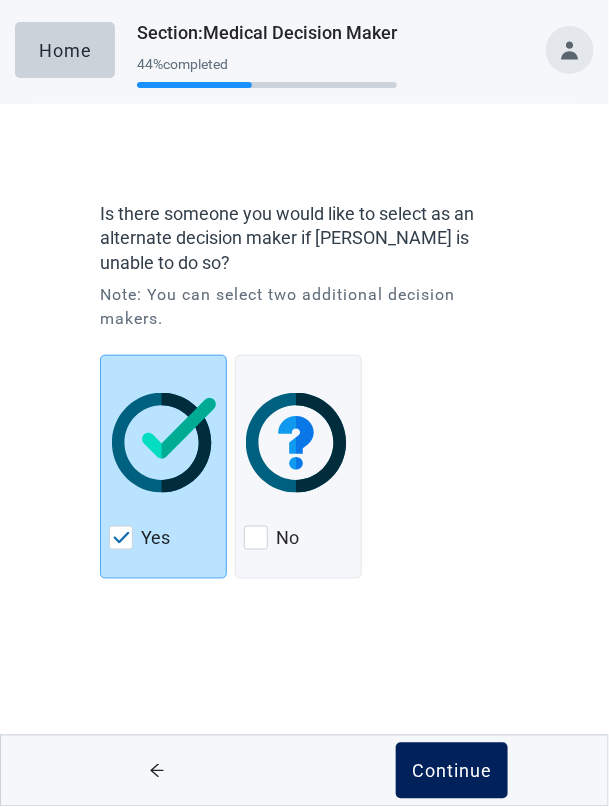 click on "Continue" at bounding box center (452, 771) 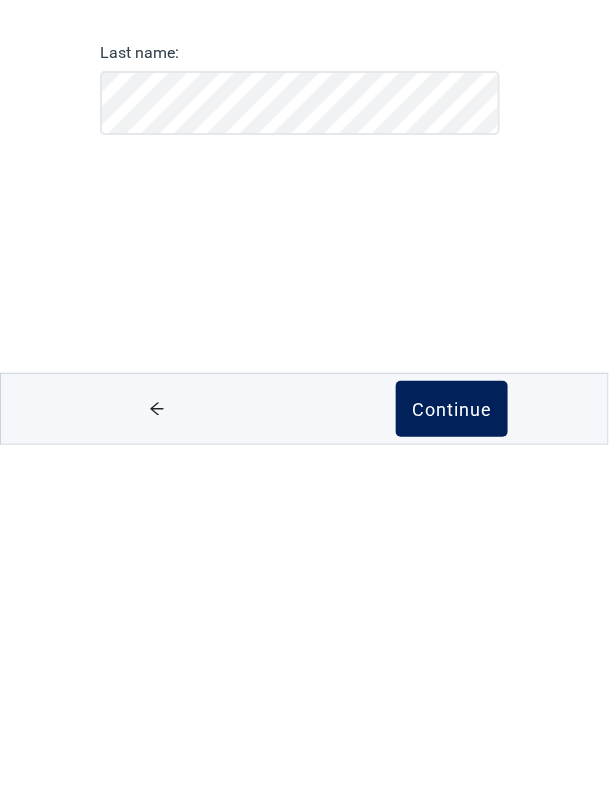click on "Continue" at bounding box center [452, 771] 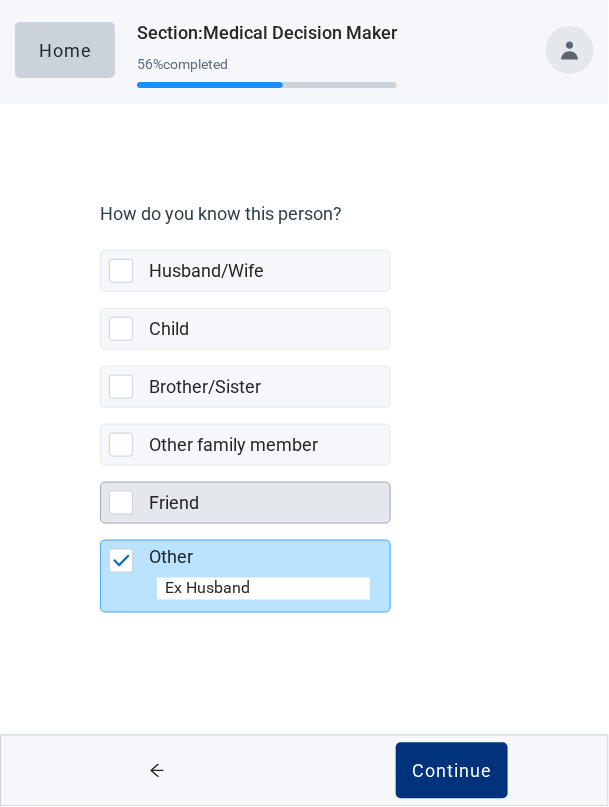 click at bounding box center (121, 503) 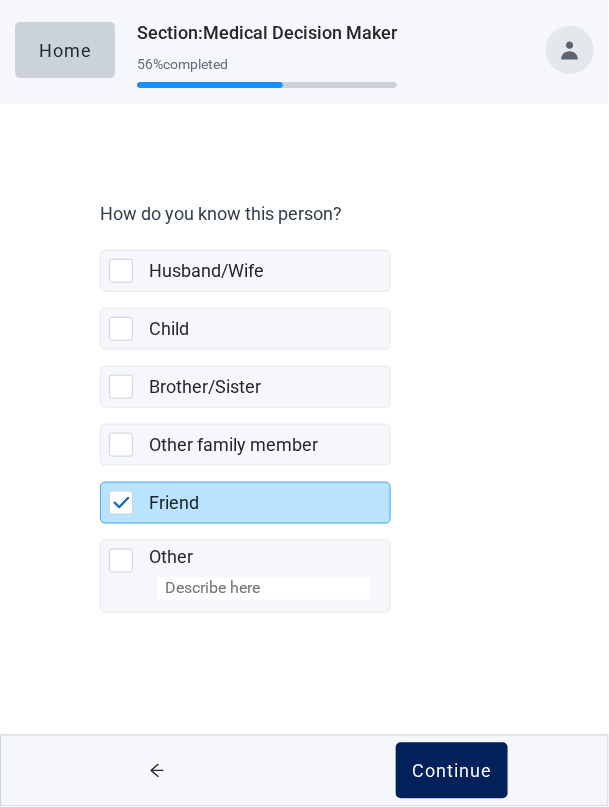 click on "Continue" at bounding box center [452, 771] 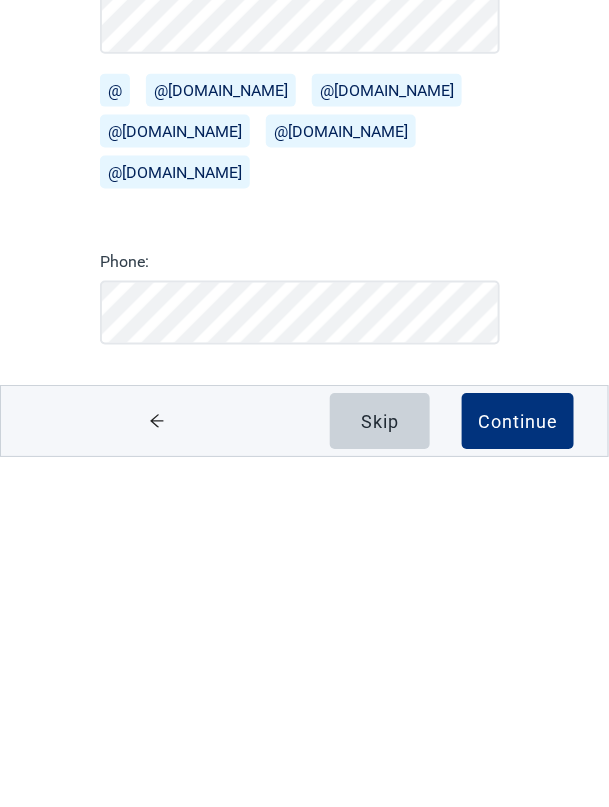 scroll, scrollTop: 10, scrollLeft: 0, axis: vertical 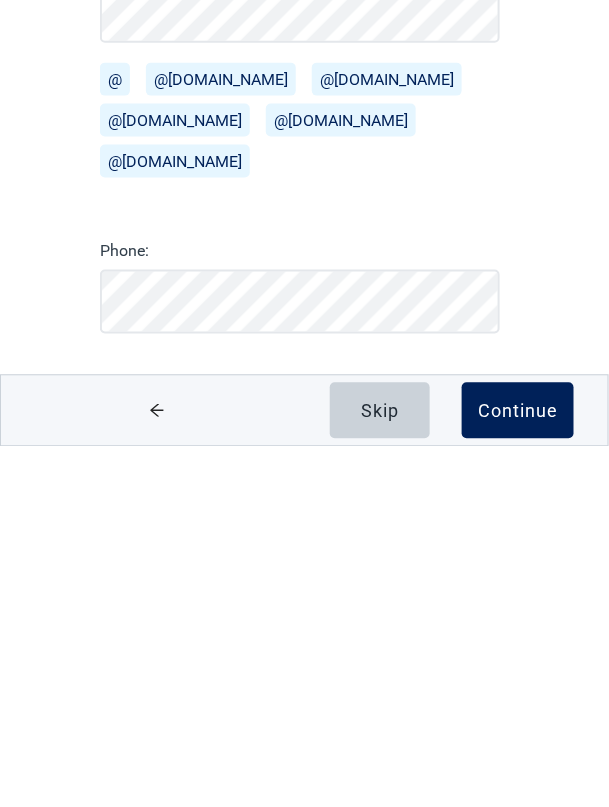 click on "Continue" at bounding box center [518, 771] 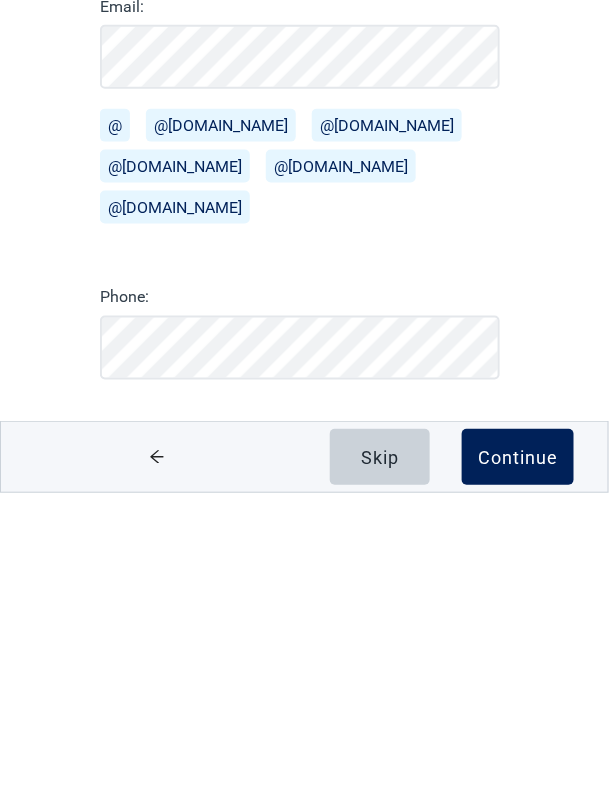 scroll, scrollTop: 10, scrollLeft: 0, axis: vertical 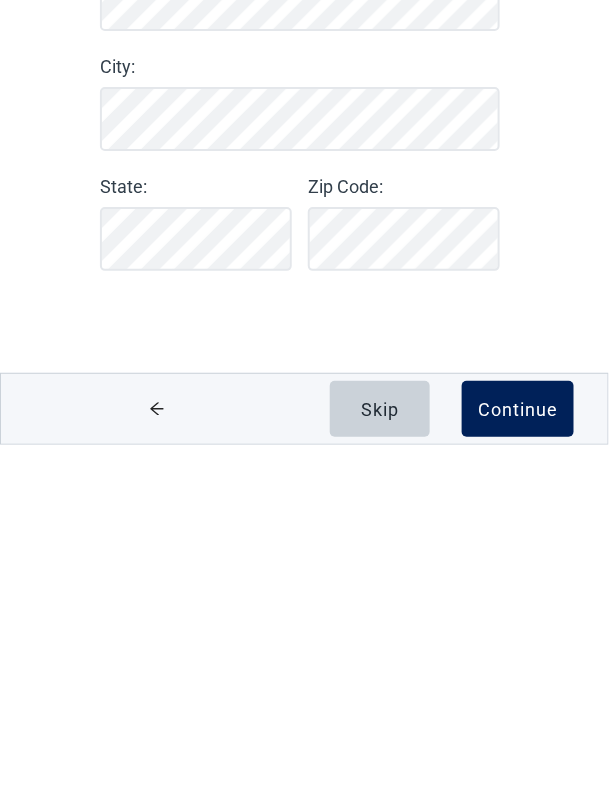 click on "Continue" at bounding box center (518, 771) 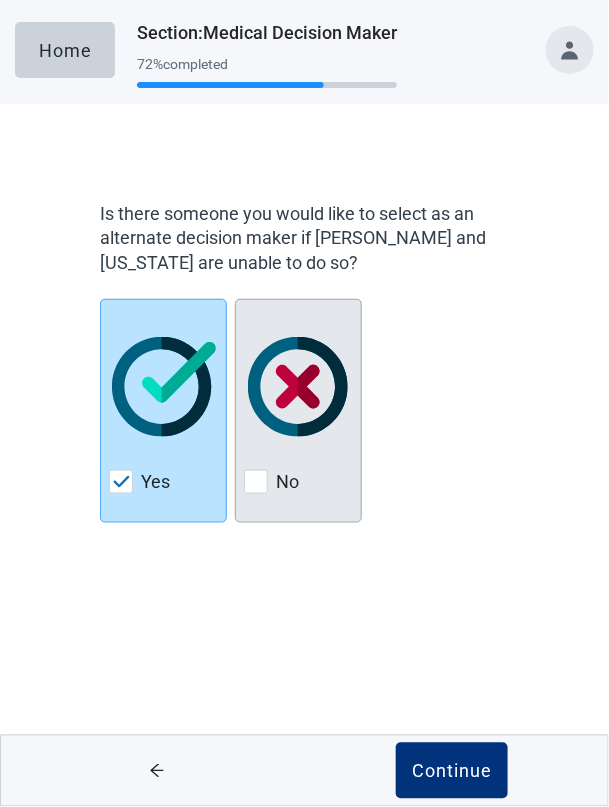 click on "No" at bounding box center (287, 482) 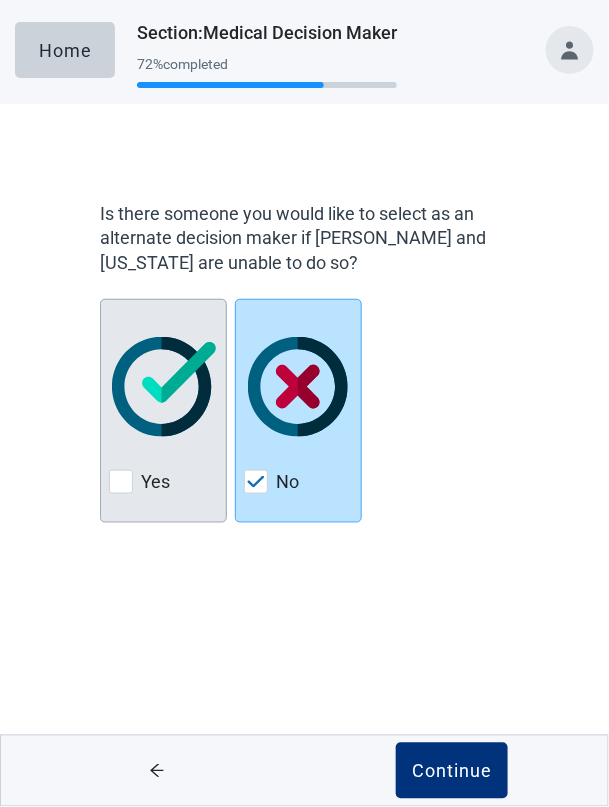 click on "Yes" at bounding box center [155, 482] 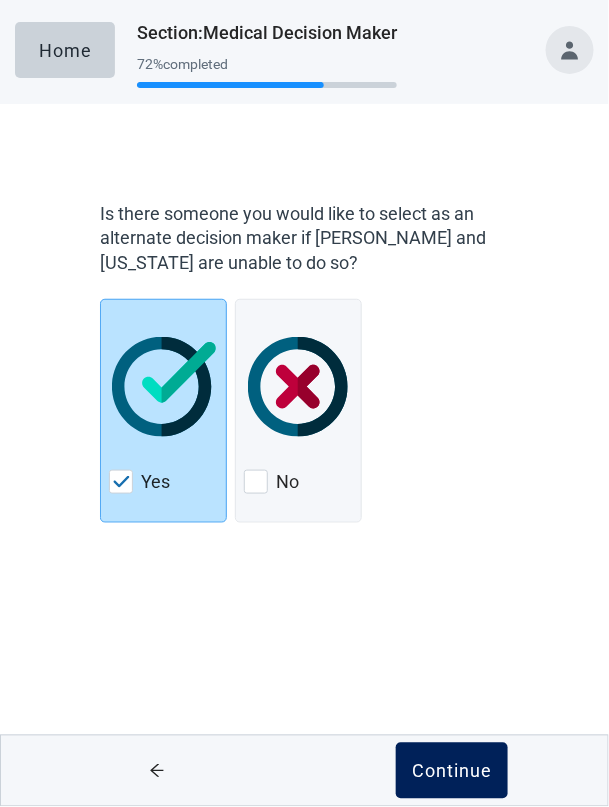 click on "Continue" at bounding box center (452, 771) 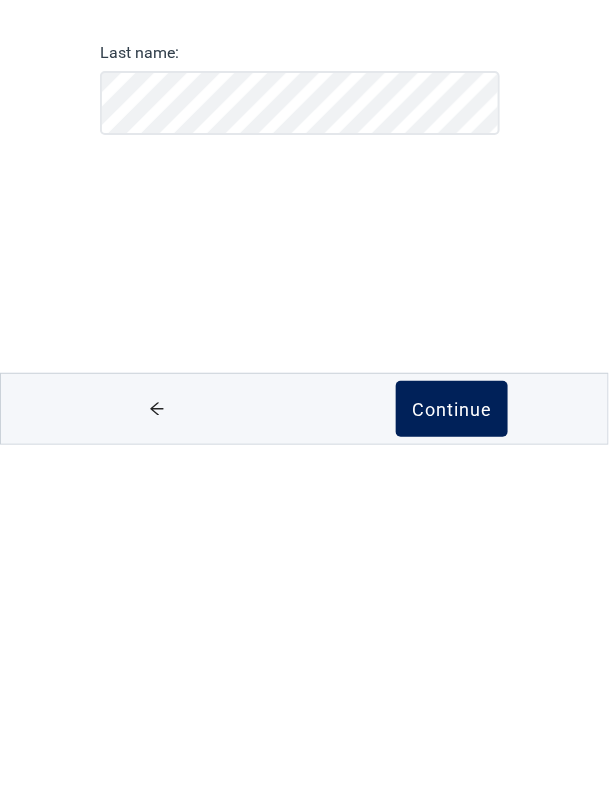 click on "Continue" at bounding box center (452, 771) 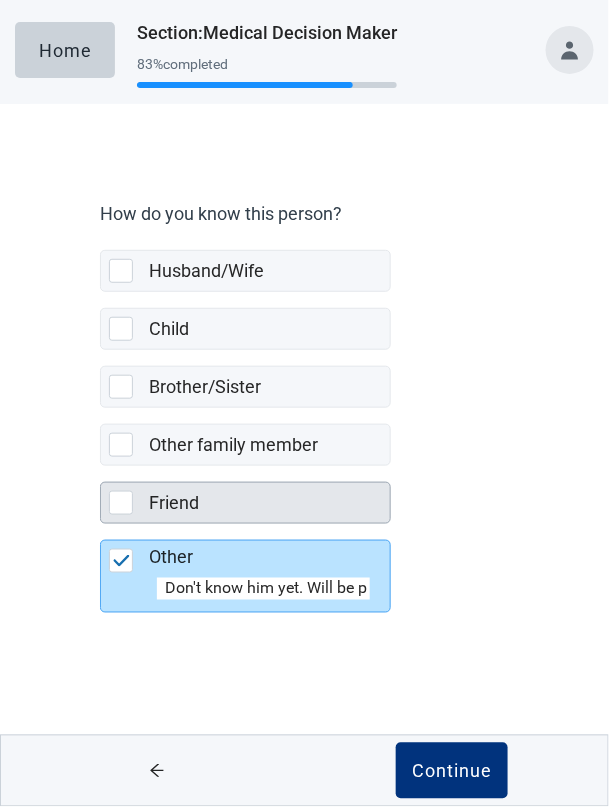 click at bounding box center (121, 503) 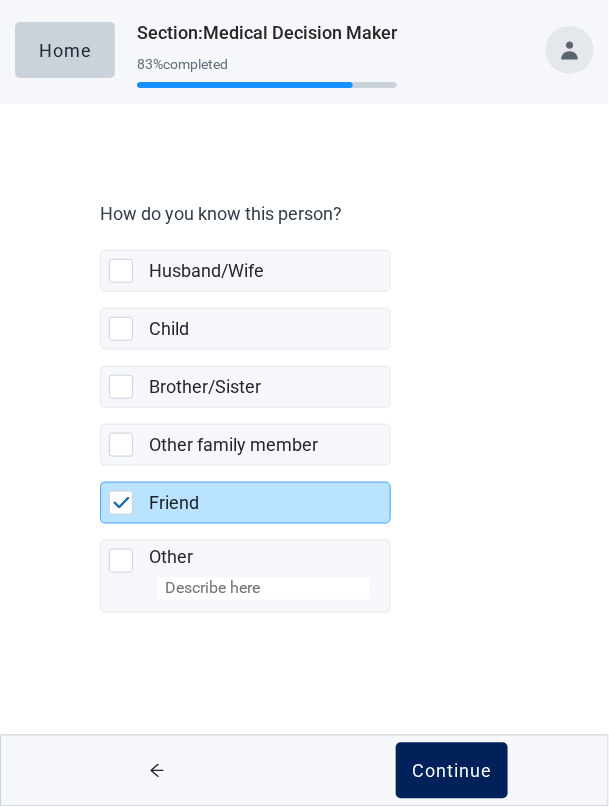 click on "Continue" at bounding box center [452, 771] 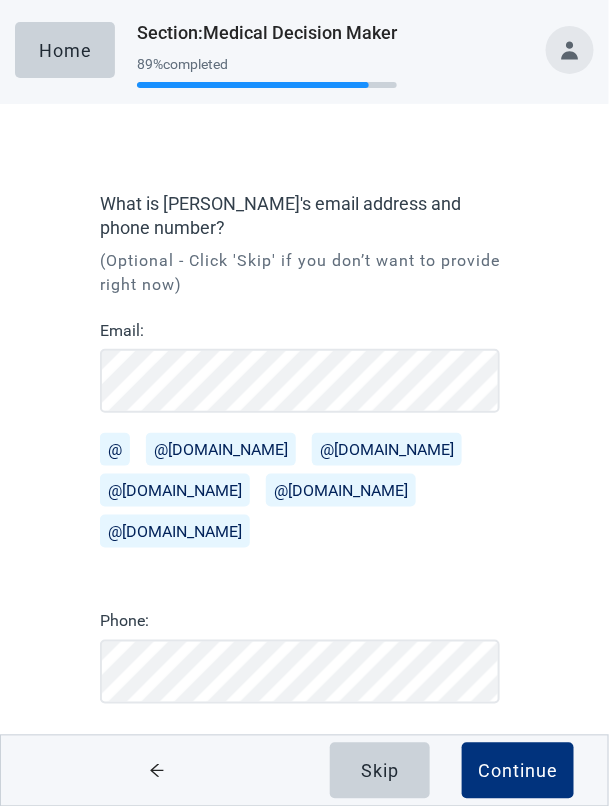 scroll, scrollTop: 0, scrollLeft: 0, axis: both 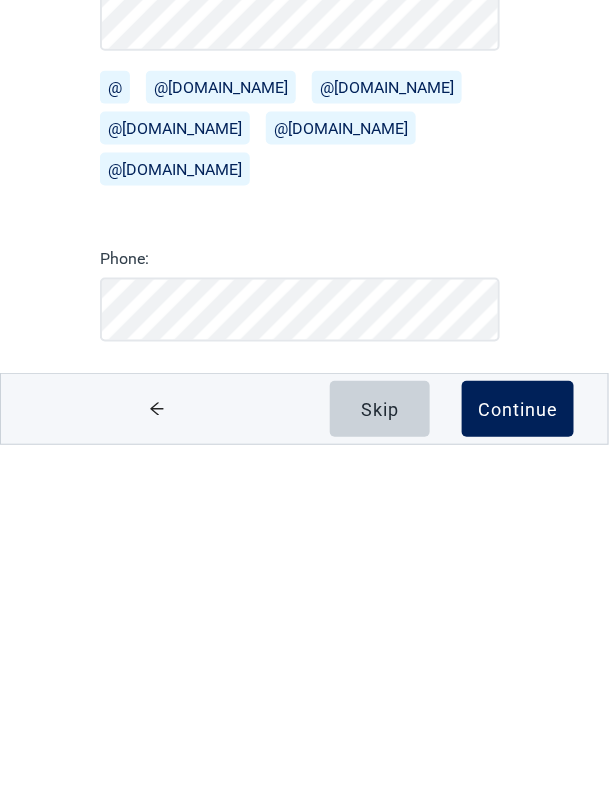 click on "Continue" at bounding box center (518, 771) 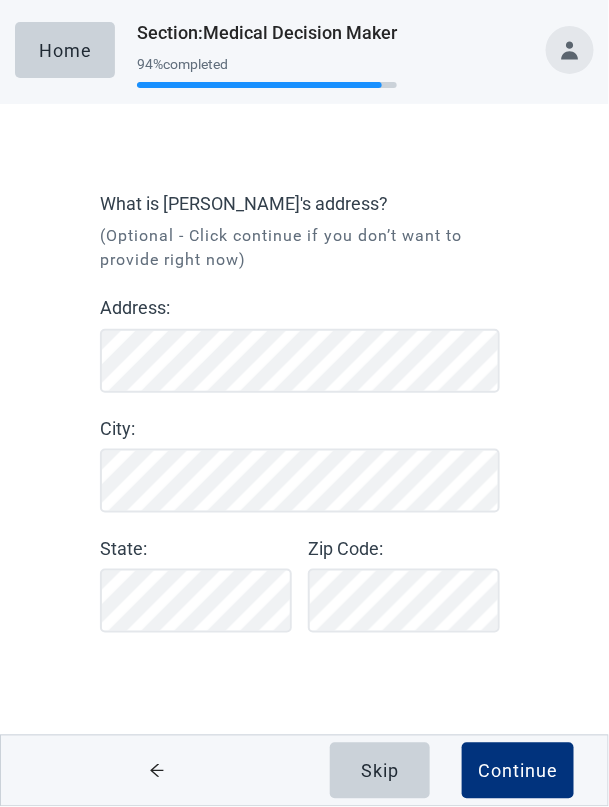 scroll, scrollTop: 0, scrollLeft: 0, axis: both 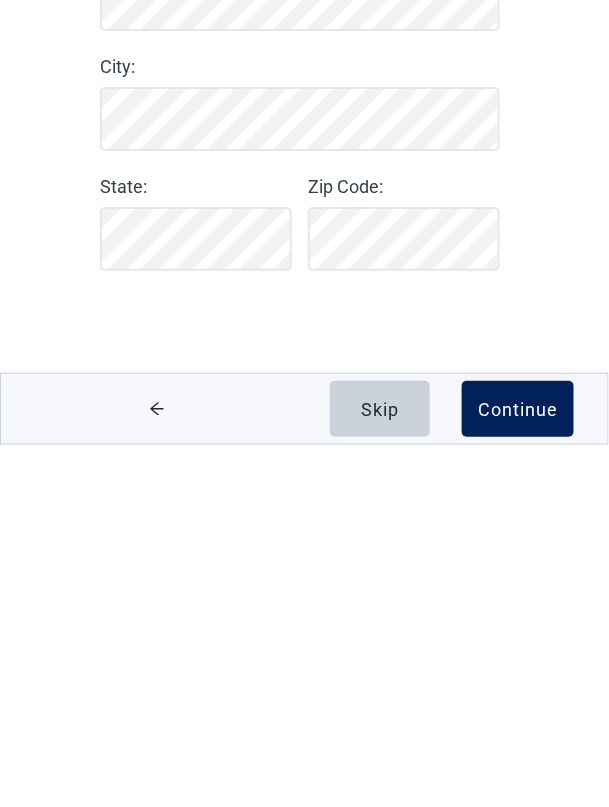 click on "Continue" at bounding box center (518, 771) 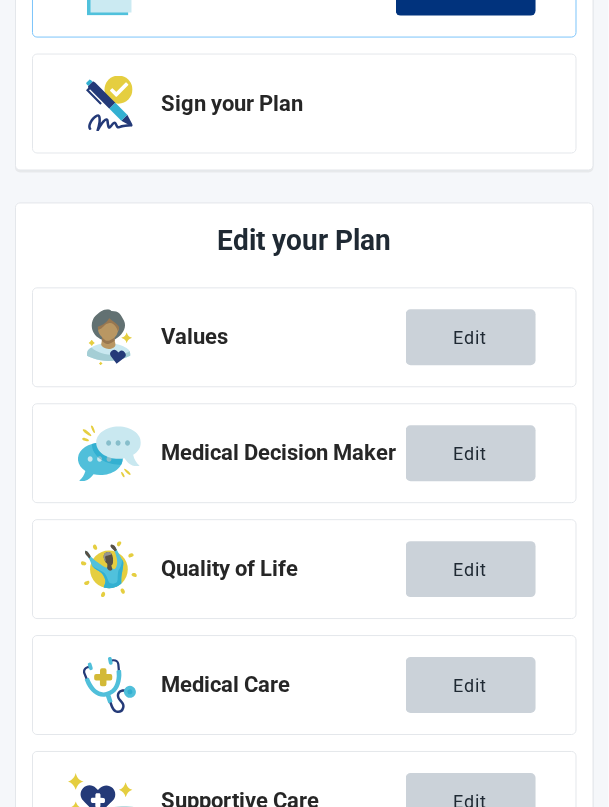 scroll, scrollTop: 572, scrollLeft: 0, axis: vertical 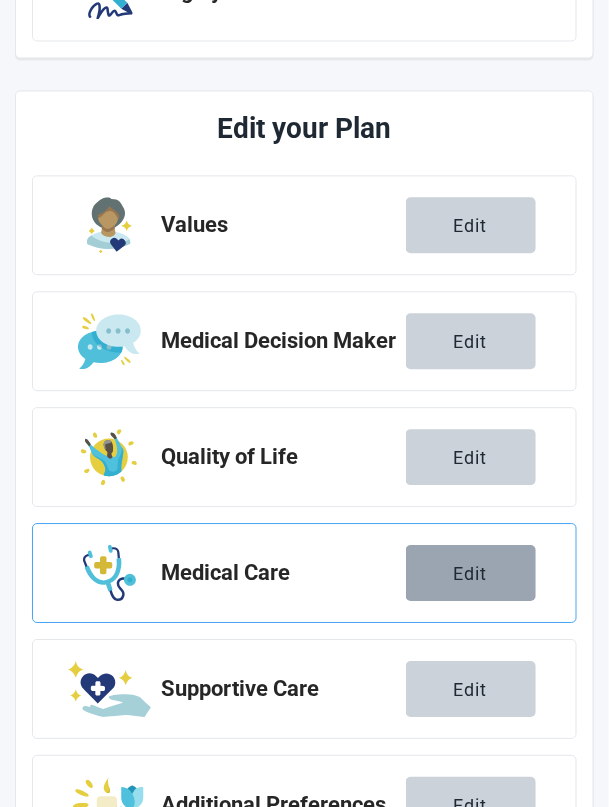 click on "Edit" at bounding box center [471, 574] 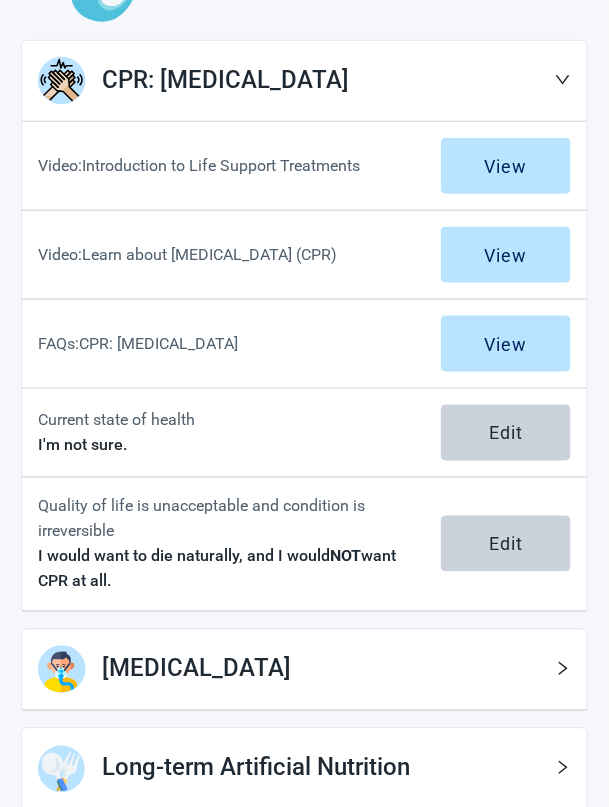 scroll, scrollTop: 198, scrollLeft: 0, axis: vertical 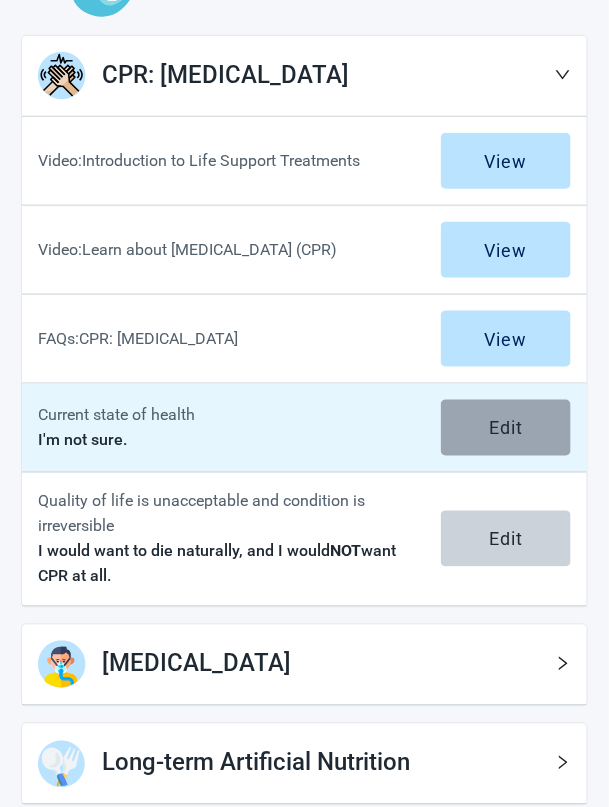 click on "Edit" at bounding box center [506, 428] 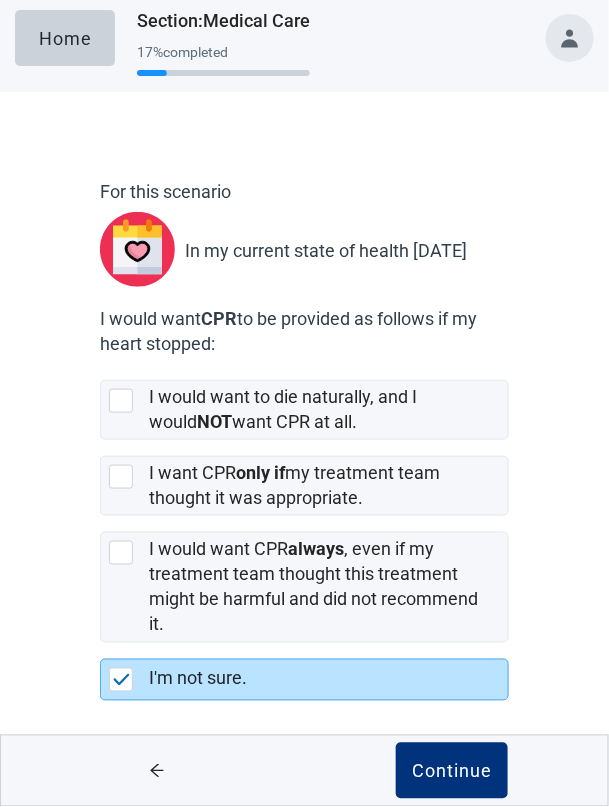 scroll, scrollTop: 0, scrollLeft: 0, axis: both 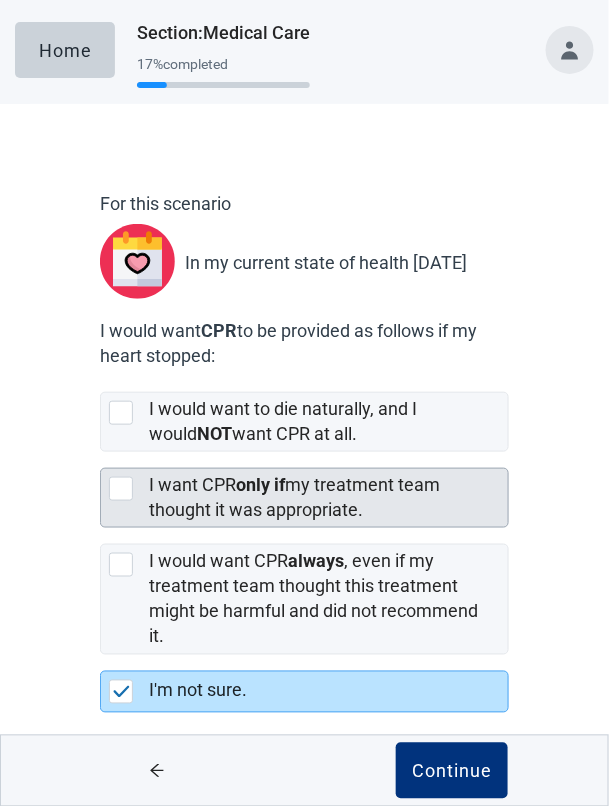 click at bounding box center (121, 489) 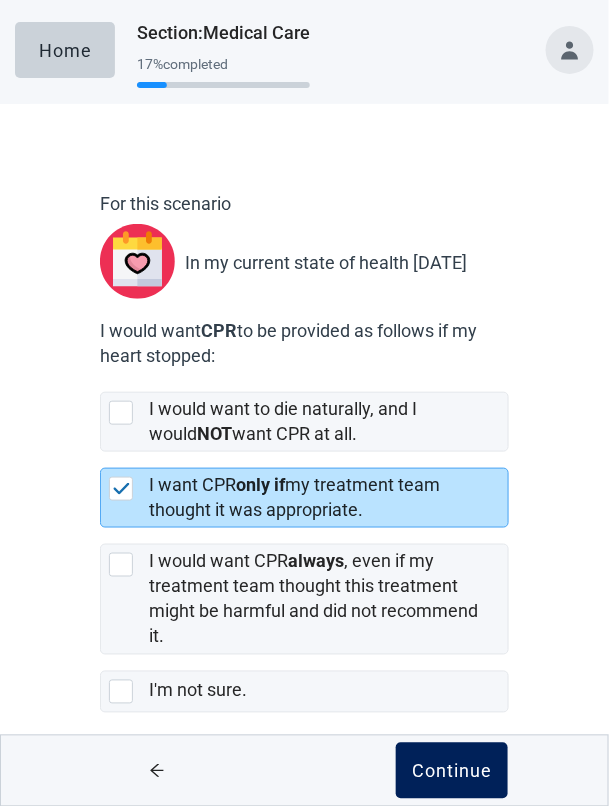 click on "Continue" at bounding box center [452, 771] 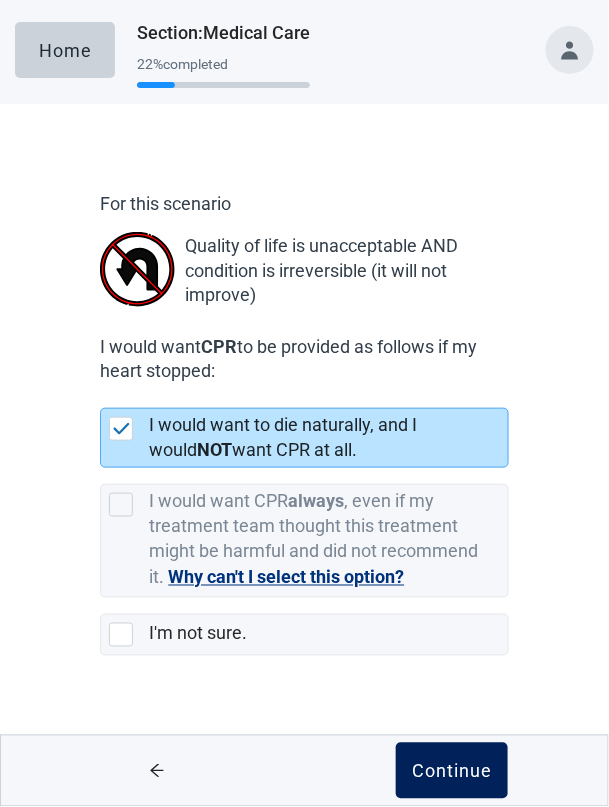 click on "Continue" at bounding box center [452, 771] 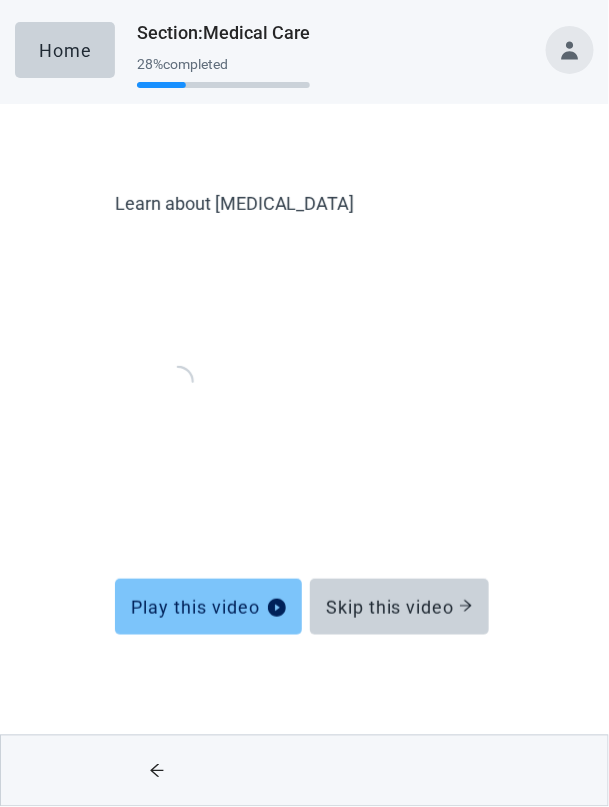 click on "Play this video" at bounding box center [208, 607] 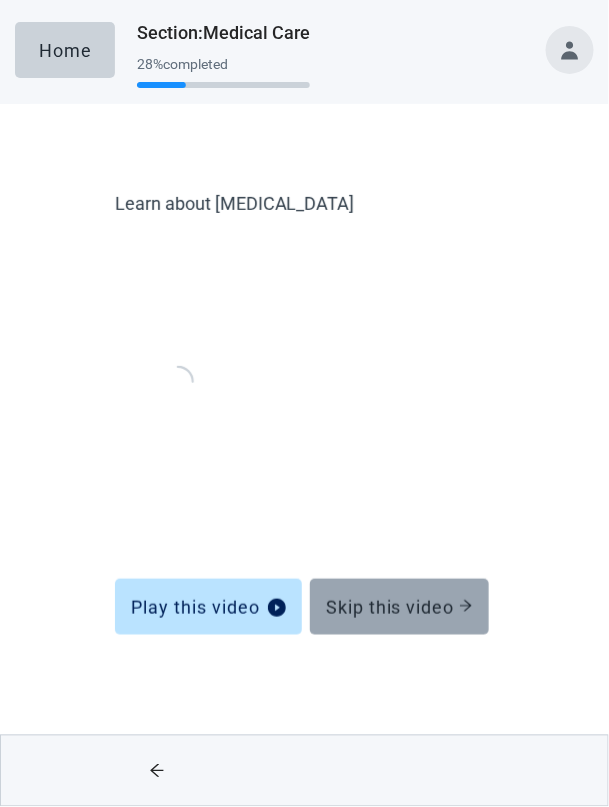 click on "Skip this video" at bounding box center (399, 607) 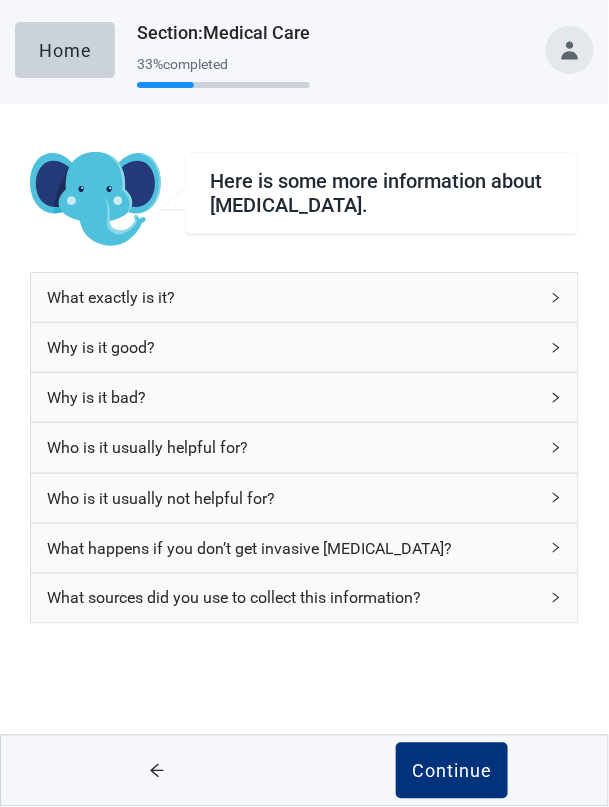 click 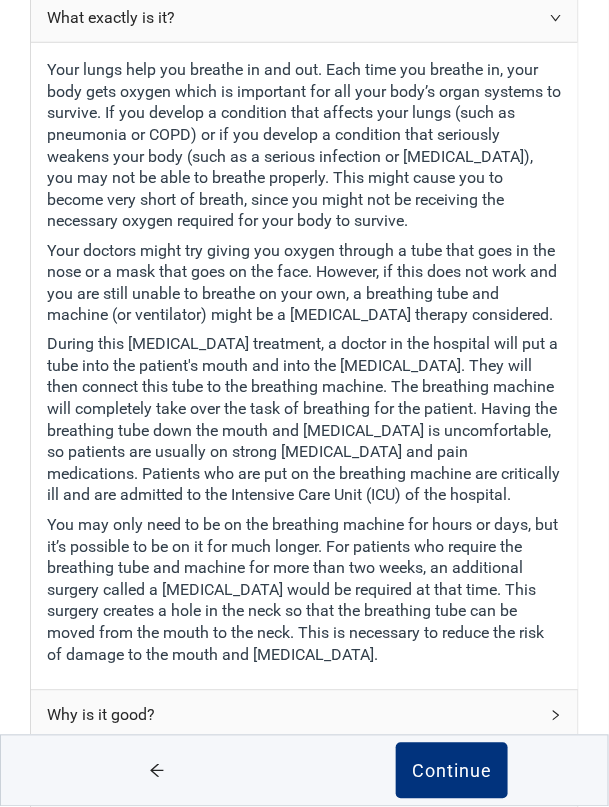 scroll, scrollTop: 283, scrollLeft: 0, axis: vertical 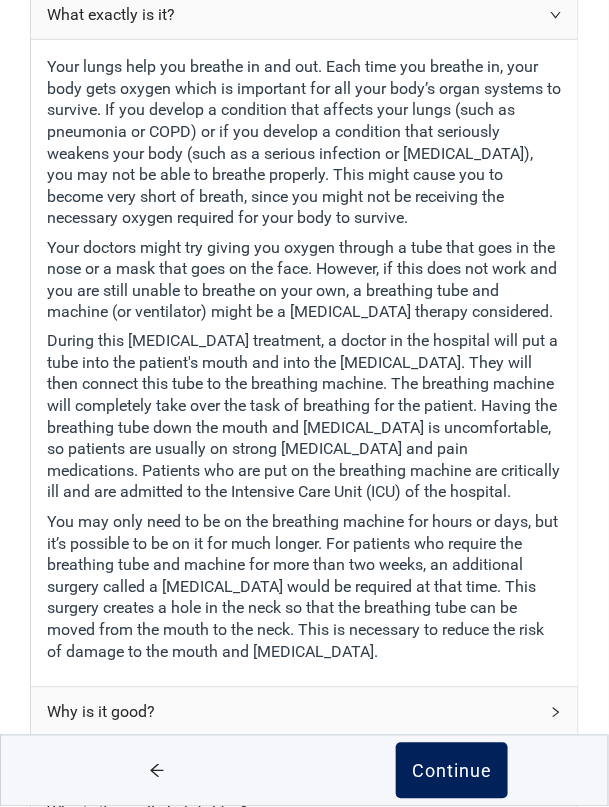click on "Continue" at bounding box center (452, 771) 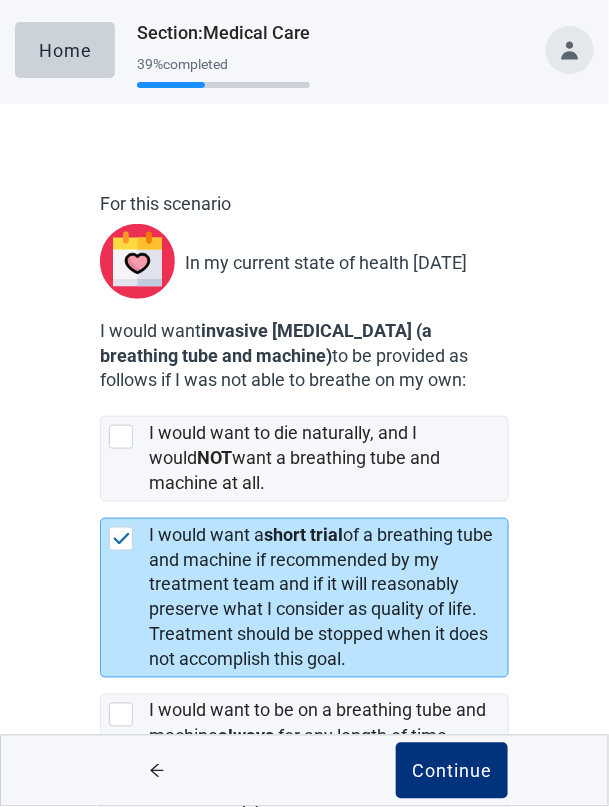 scroll, scrollTop: 94, scrollLeft: 0, axis: vertical 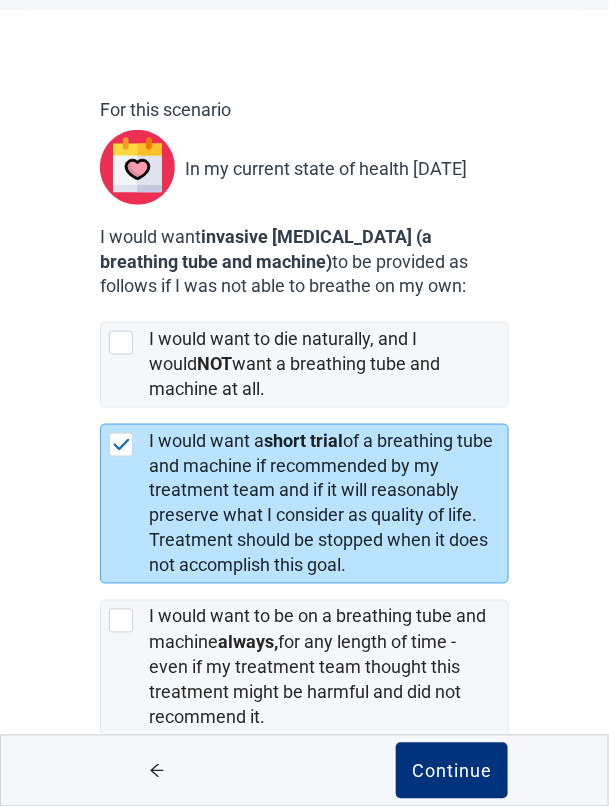 click at bounding box center (121, 773) 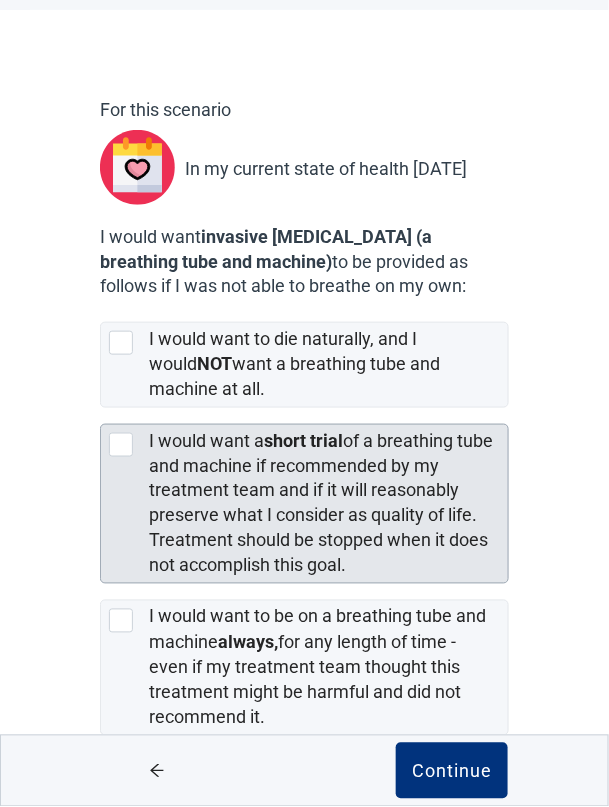 click at bounding box center (121, 445) 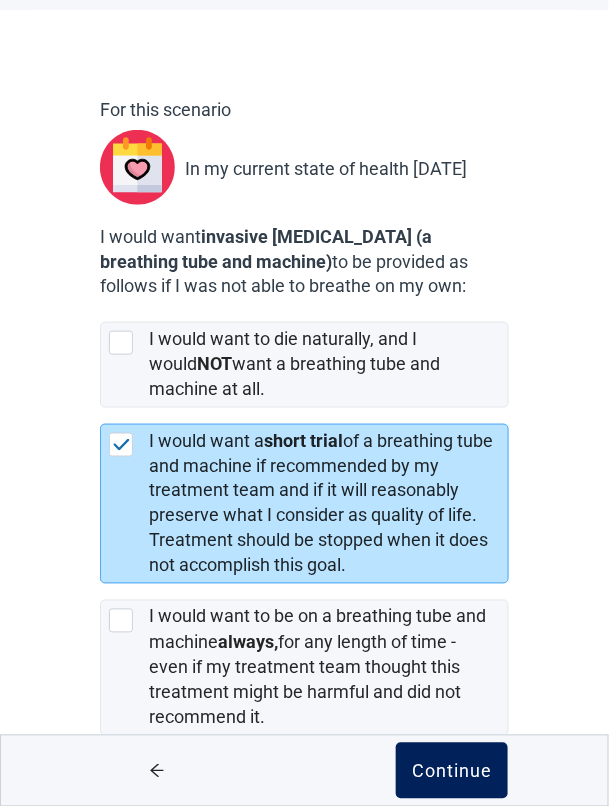 click on "Continue" at bounding box center [452, 771] 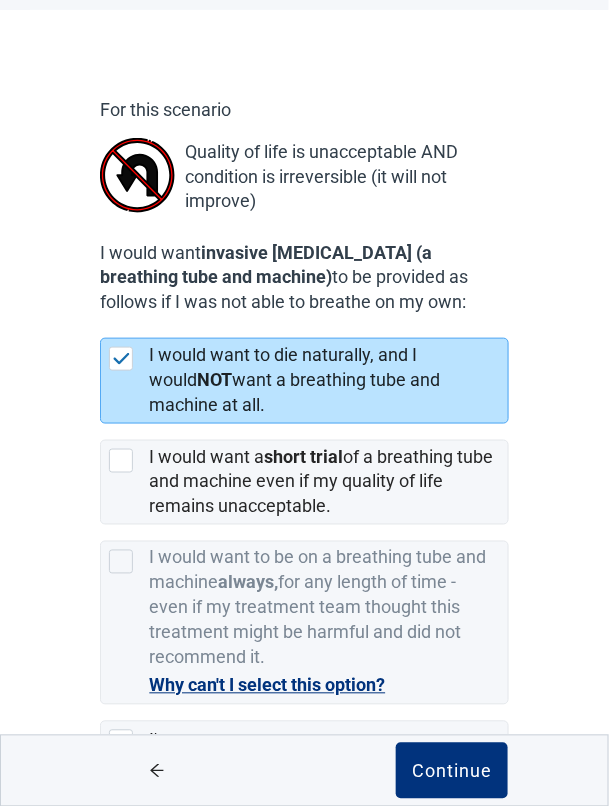 scroll, scrollTop: 0, scrollLeft: 0, axis: both 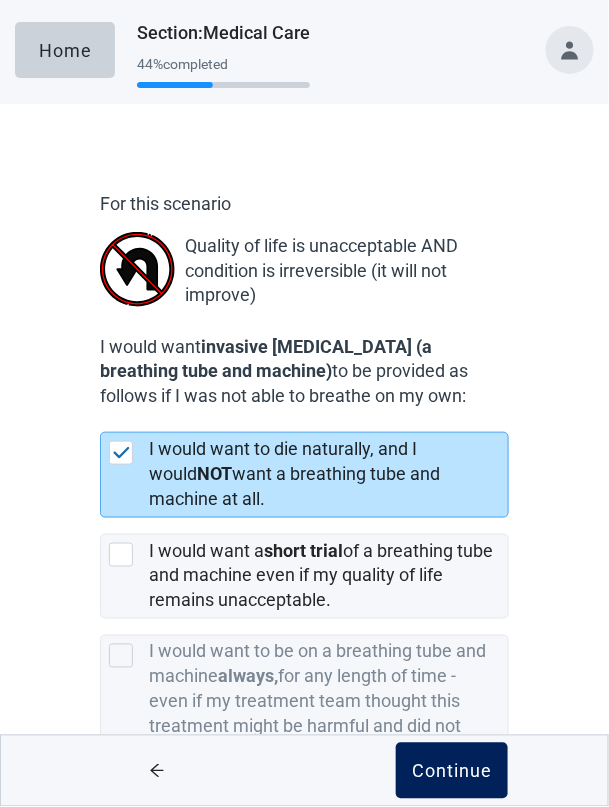 click on "Continue" at bounding box center (452, 771) 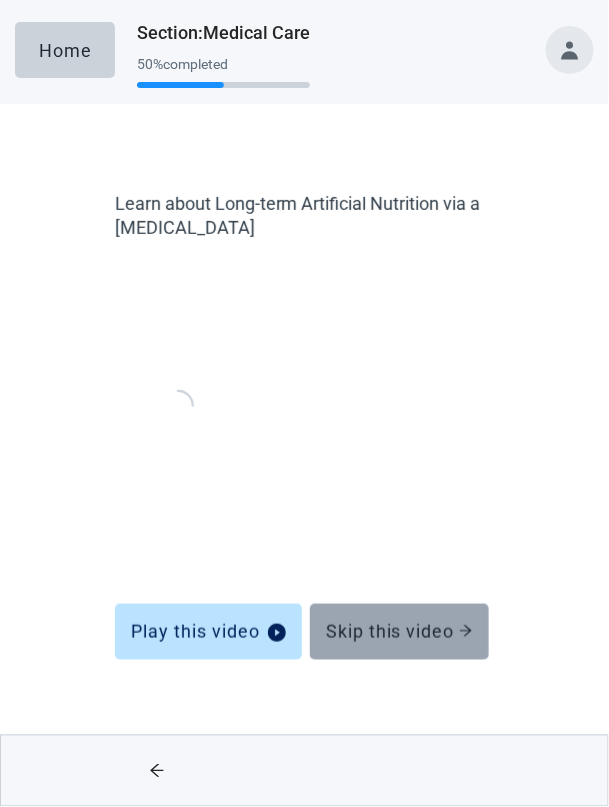 click on "Skip this video" at bounding box center (399, 632) 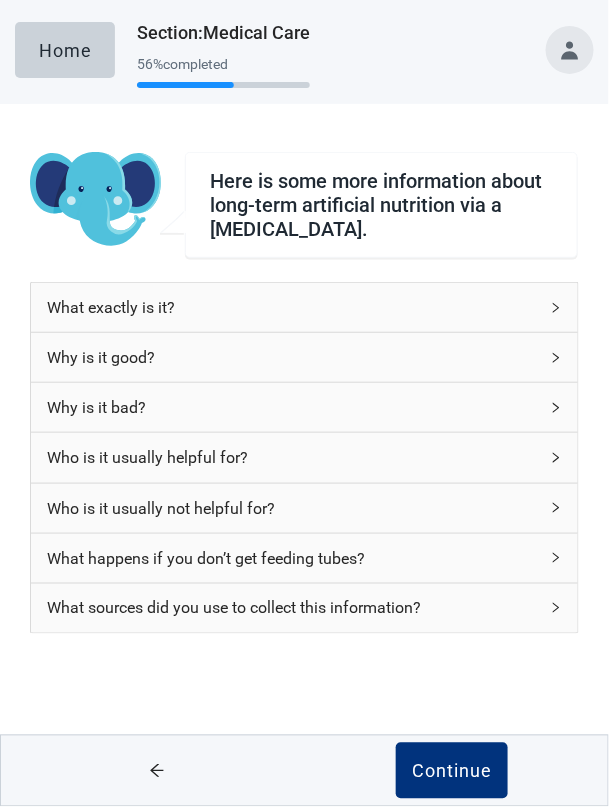 click 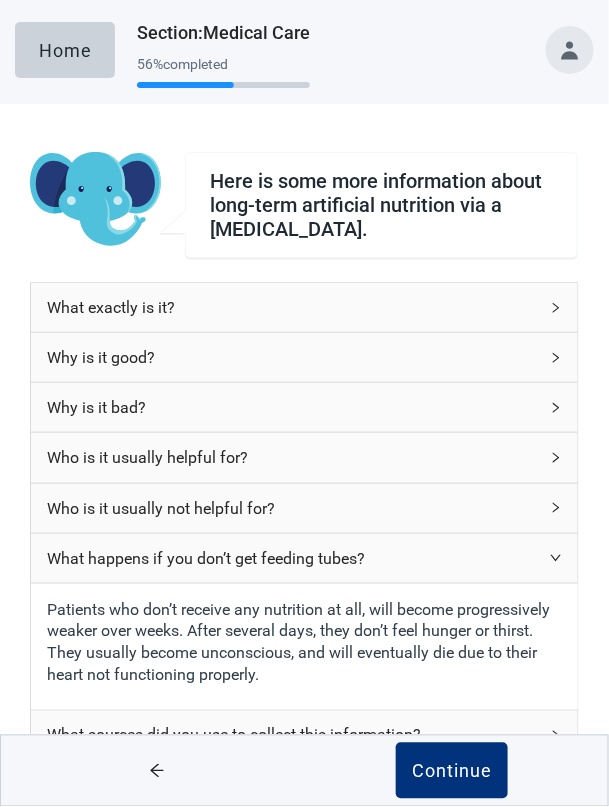 click on "What exactly is it?" at bounding box center [304, 307] 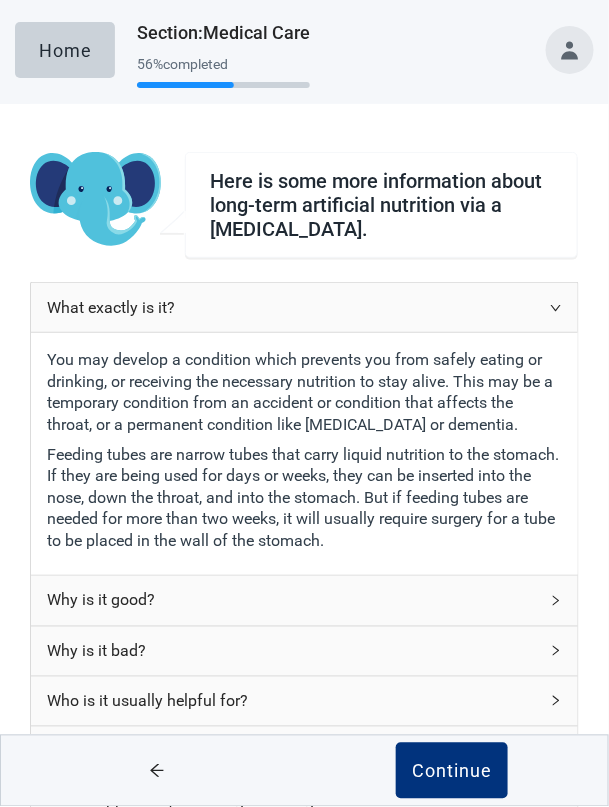 click on "Why is it bad?" at bounding box center (304, 651) 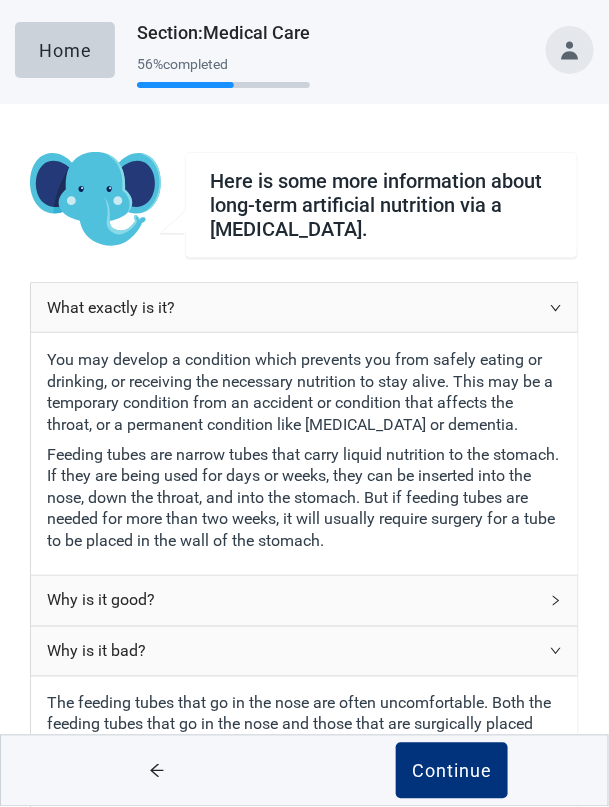 click 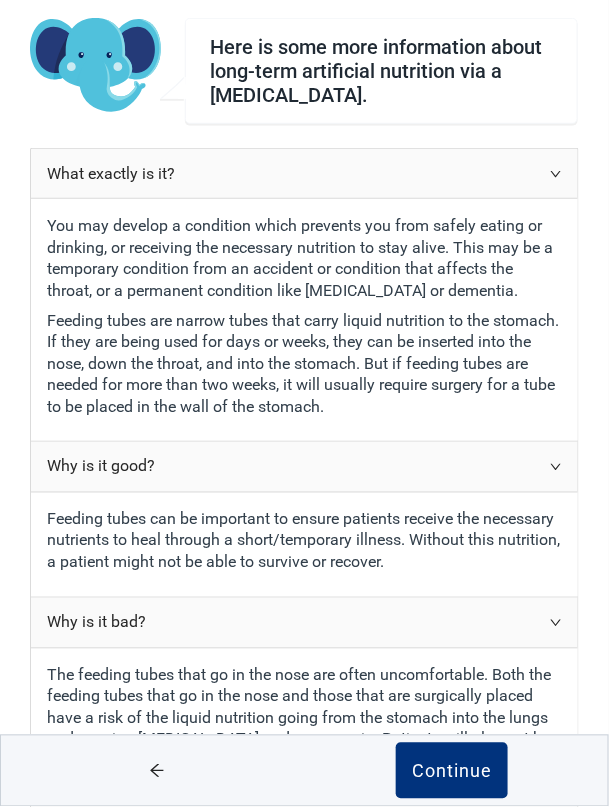 scroll, scrollTop: 145, scrollLeft: 0, axis: vertical 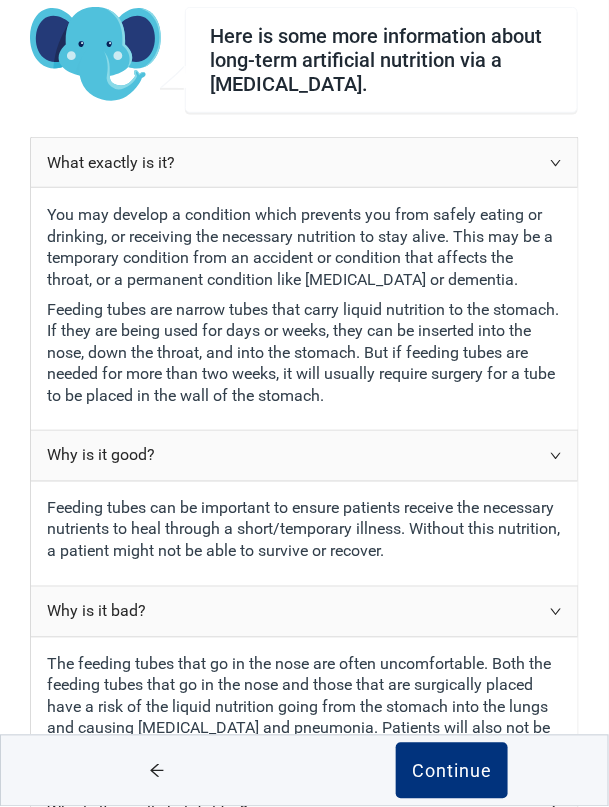 click 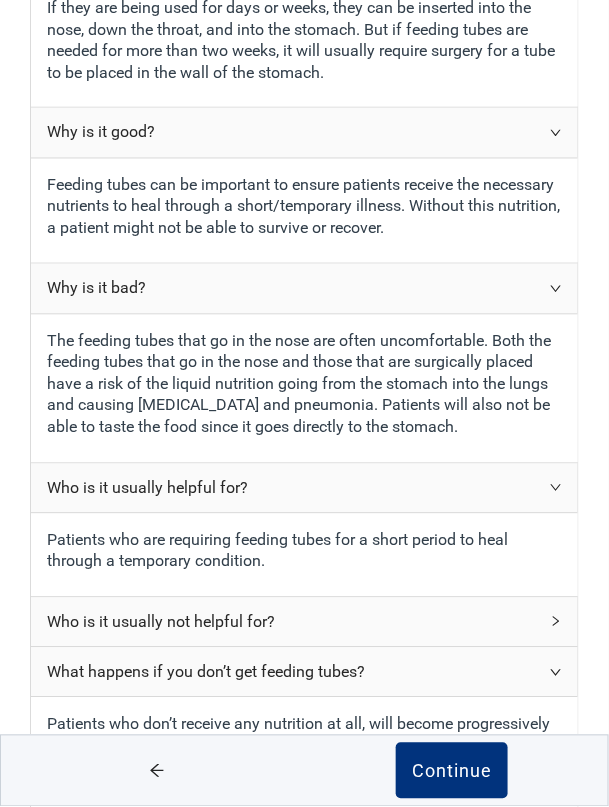 scroll, scrollTop: 473, scrollLeft: 0, axis: vertical 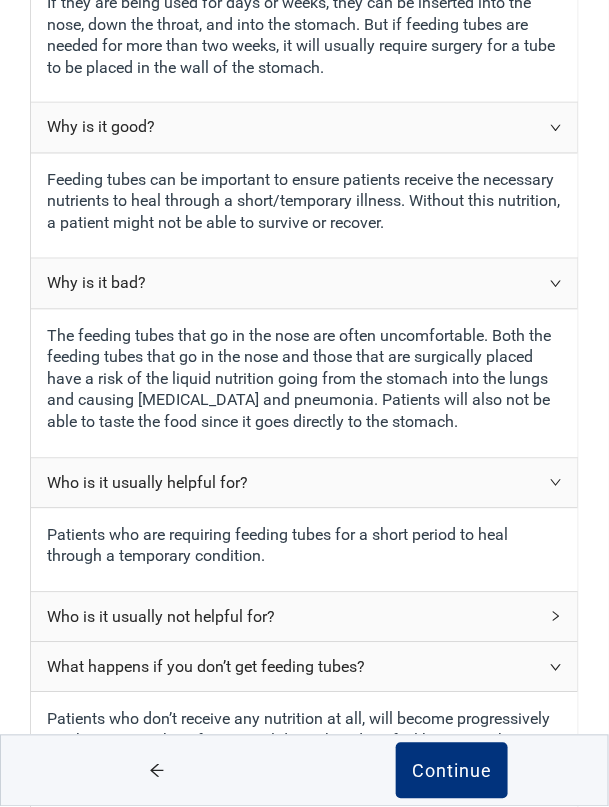 click on "Who is it usually not helpful for?" at bounding box center (304, 617) 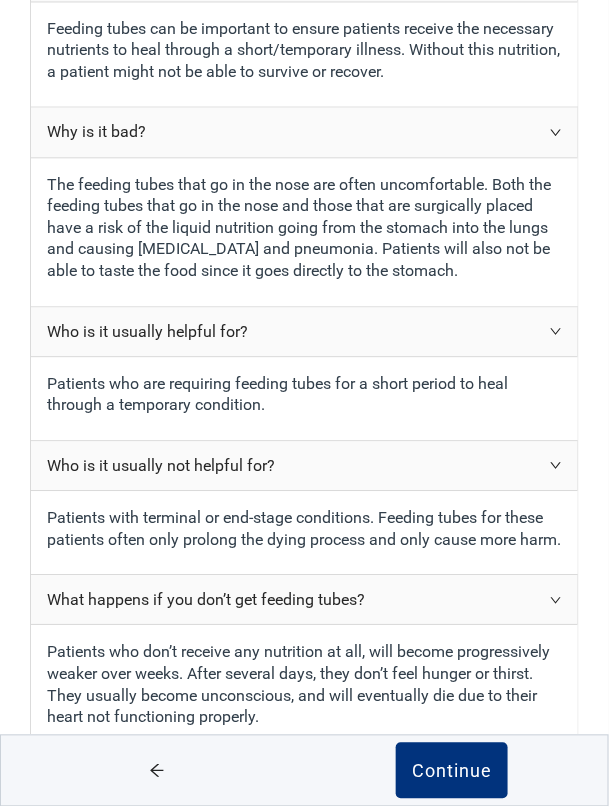 scroll, scrollTop: 706, scrollLeft: 0, axis: vertical 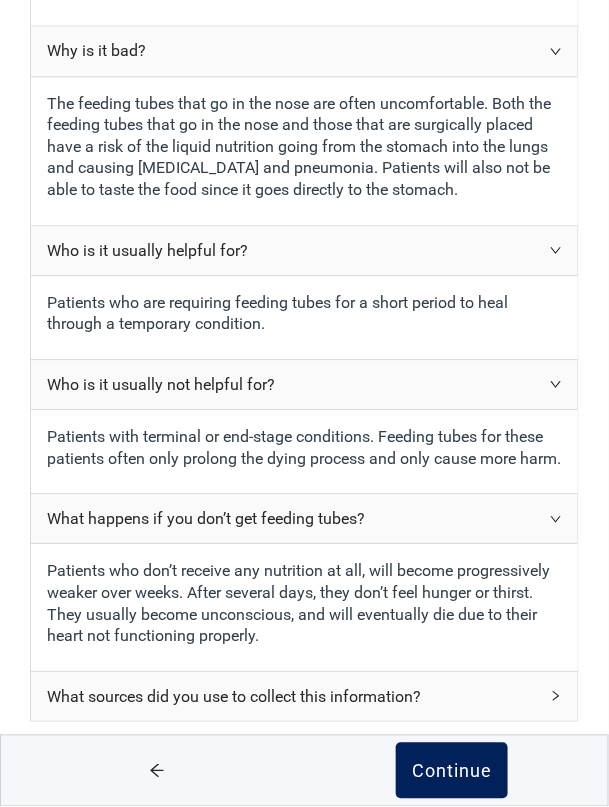 click on "Continue" at bounding box center [452, 771] 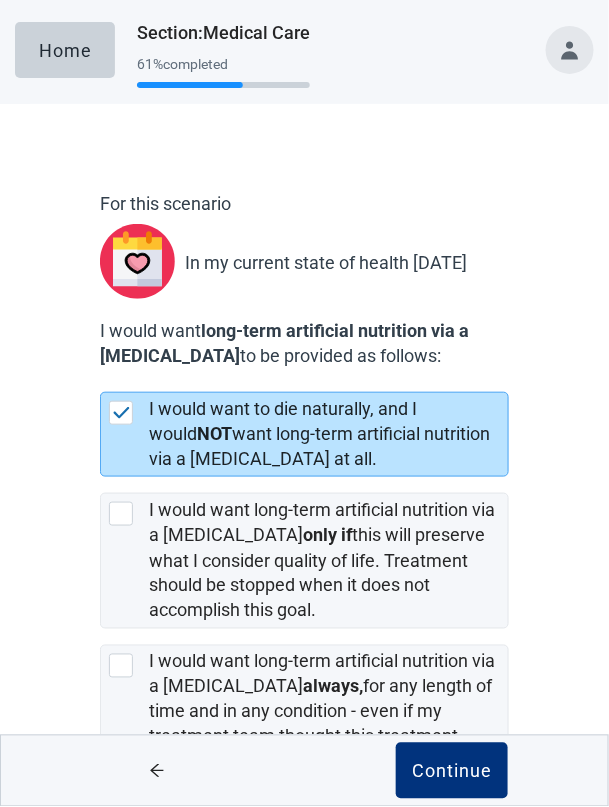 scroll, scrollTop: 70, scrollLeft: 0, axis: vertical 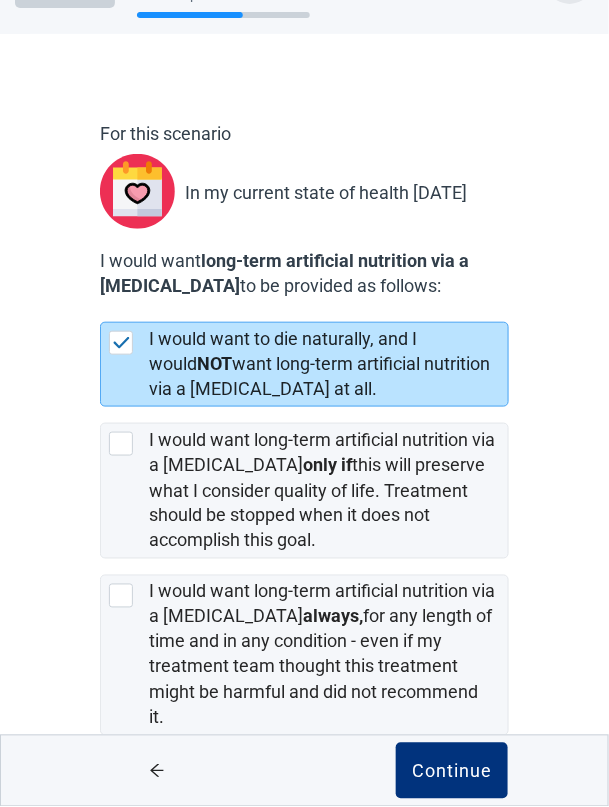 click 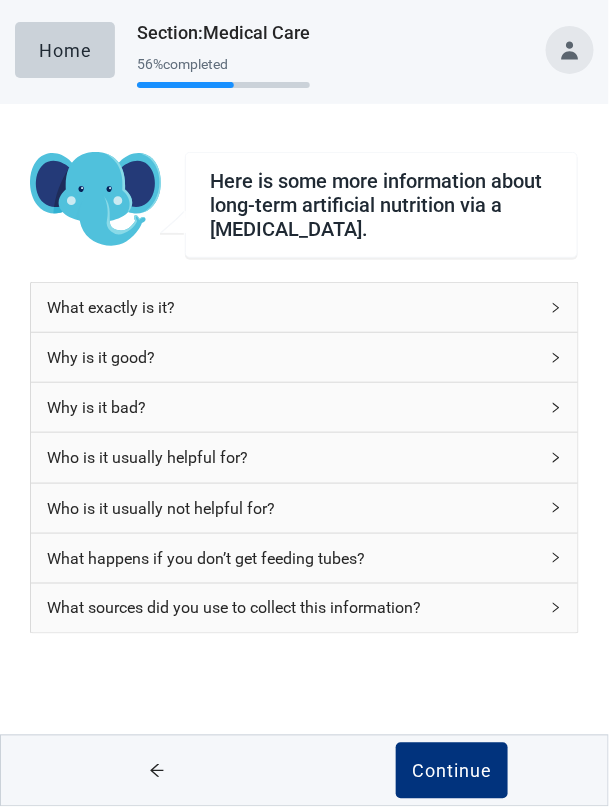 scroll, scrollTop: 0, scrollLeft: 0, axis: both 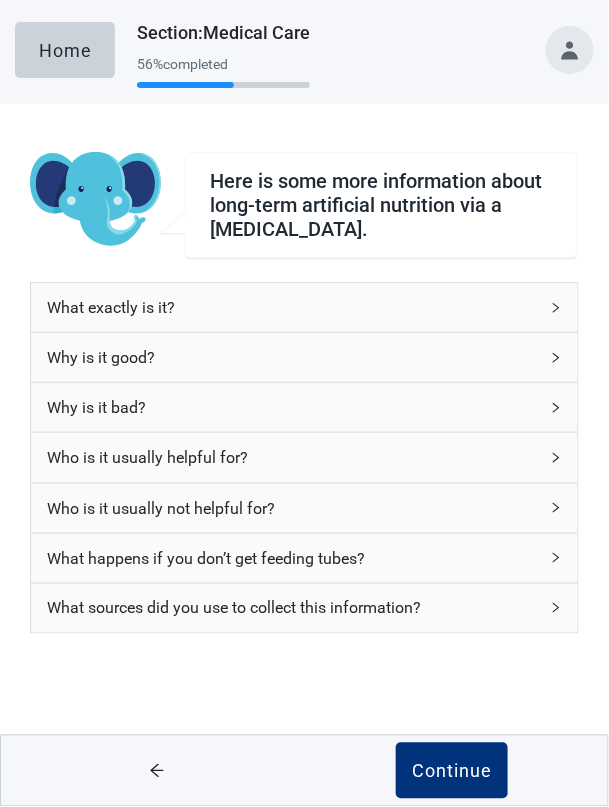 click 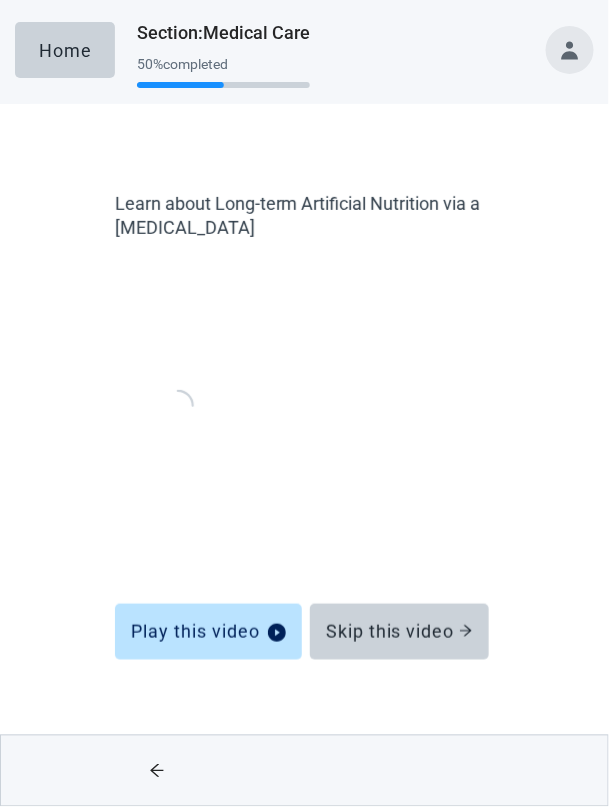 click 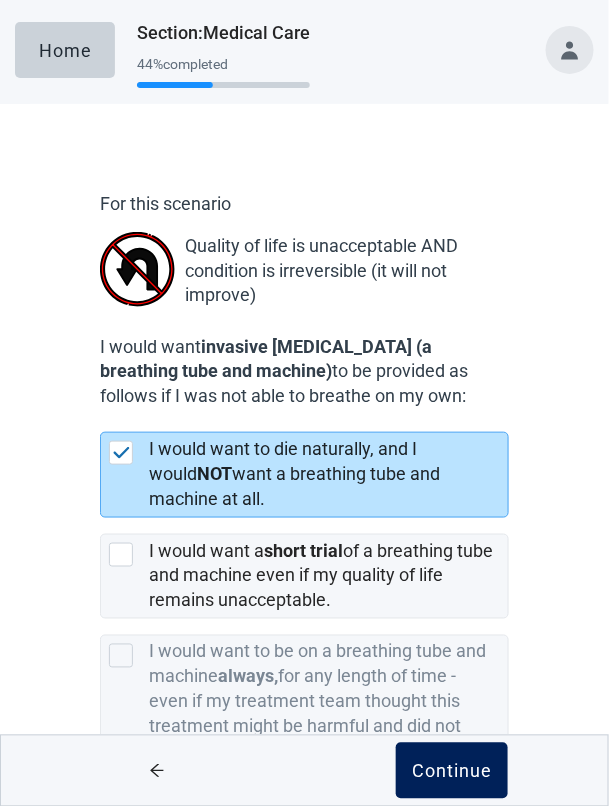 click on "Continue" at bounding box center [452, 771] 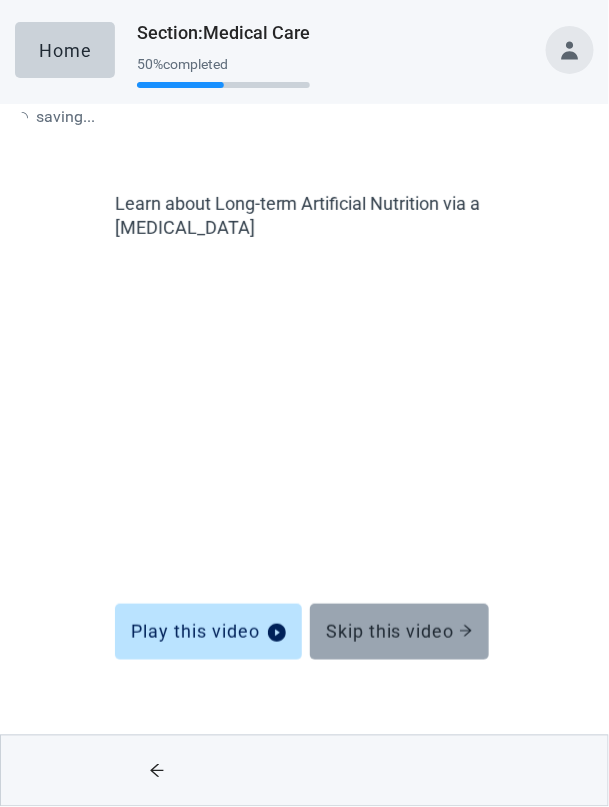 click on "Skip this video" at bounding box center (399, 632) 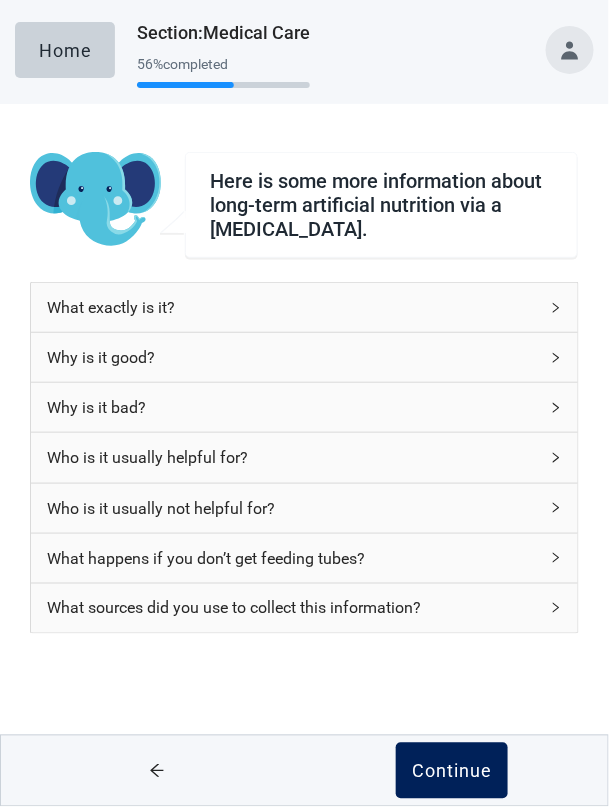 click on "Continue" at bounding box center [452, 771] 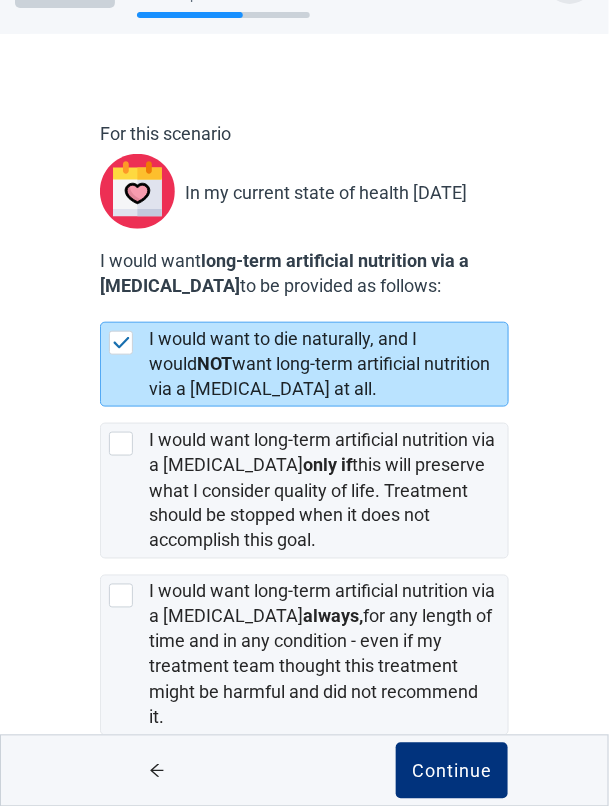 scroll, scrollTop: 69, scrollLeft: 0, axis: vertical 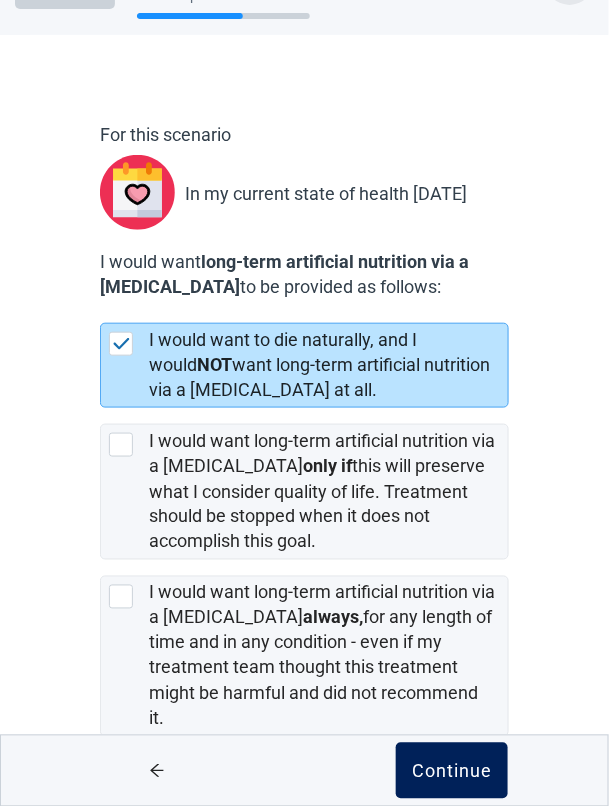 click on "Continue" at bounding box center (452, 771) 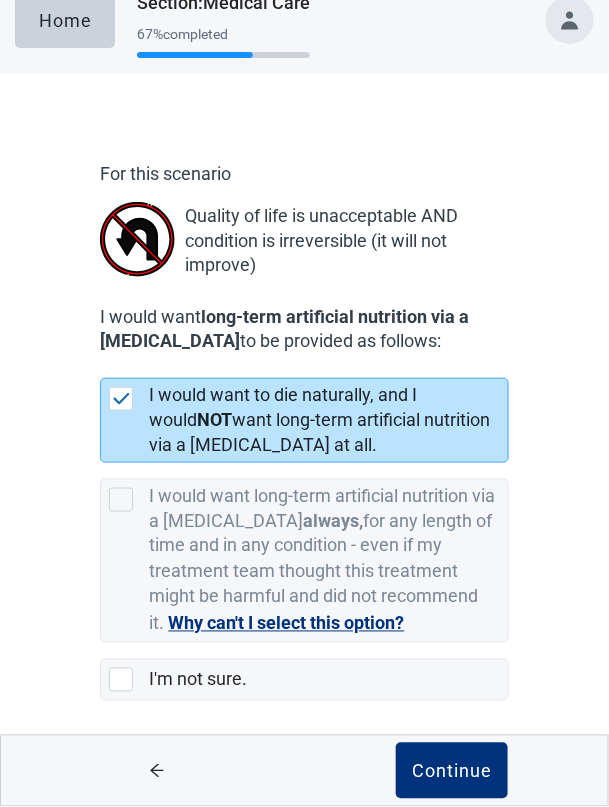 scroll, scrollTop: 0, scrollLeft: 0, axis: both 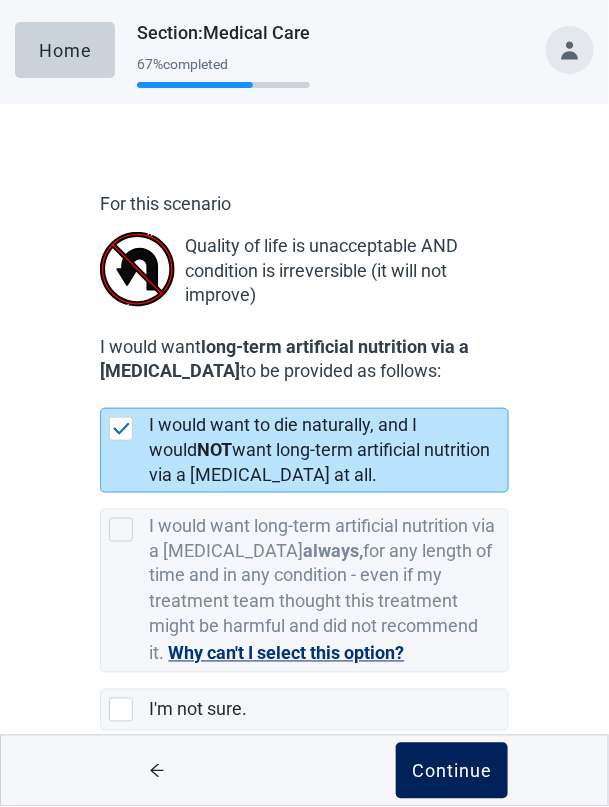 click on "Continue" at bounding box center [452, 771] 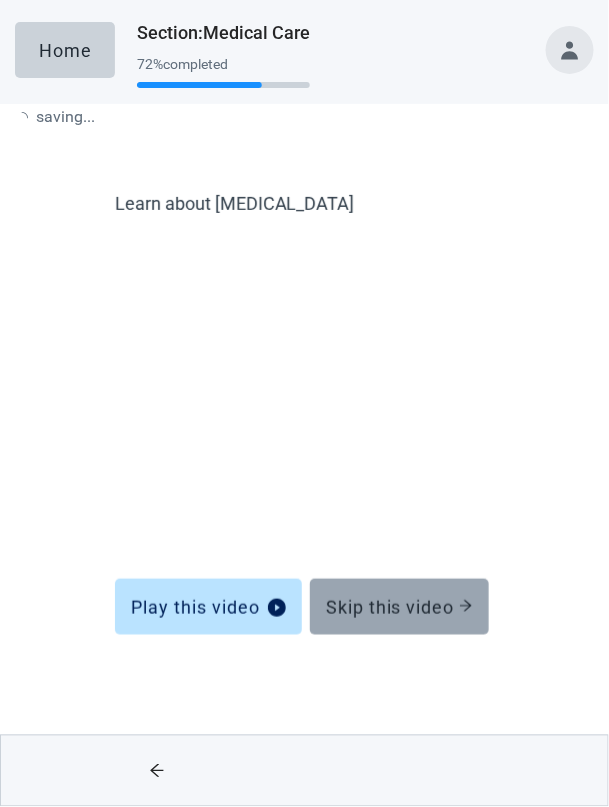 click on "Skip this video" at bounding box center (399, 607) 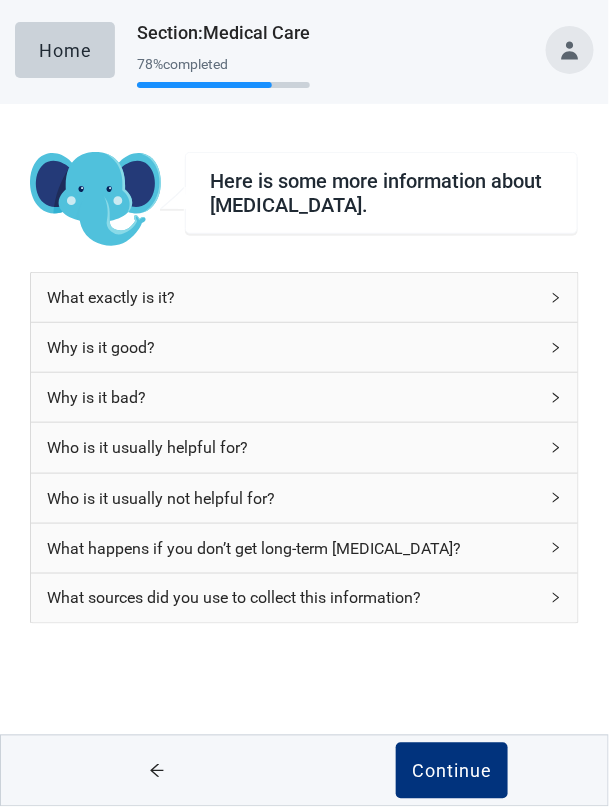 click on "Why is it good?" at bounding box center [304, 347] 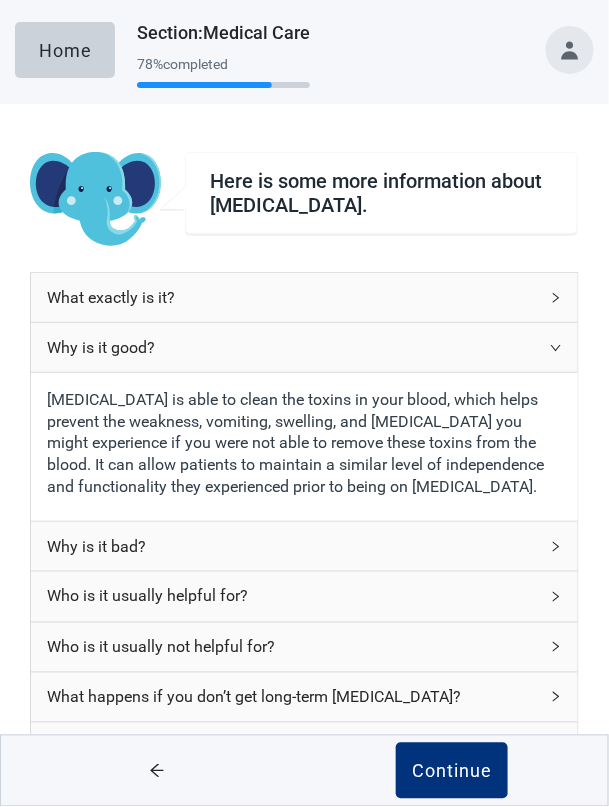 click on "Why is it bad?" at bounding box center (304, 546) 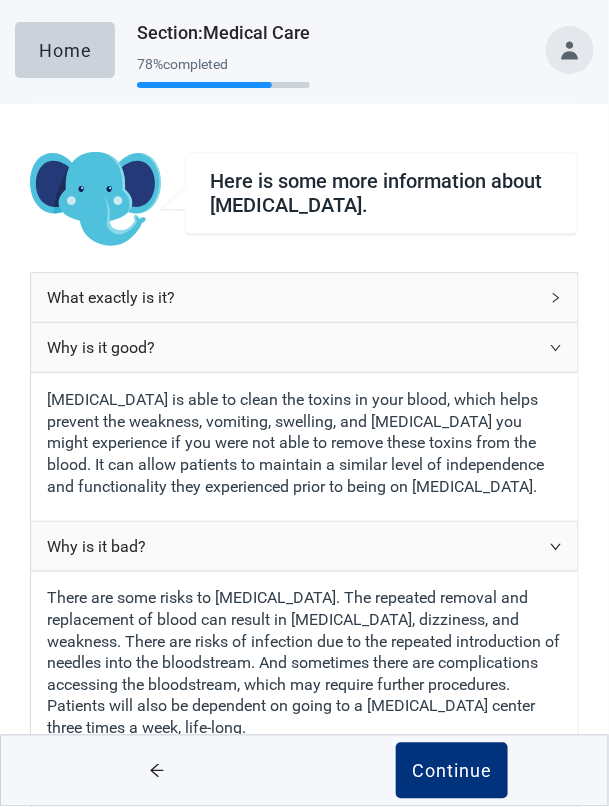 click on "Who is it usually helpful for?" at bounding box center (304, 789) 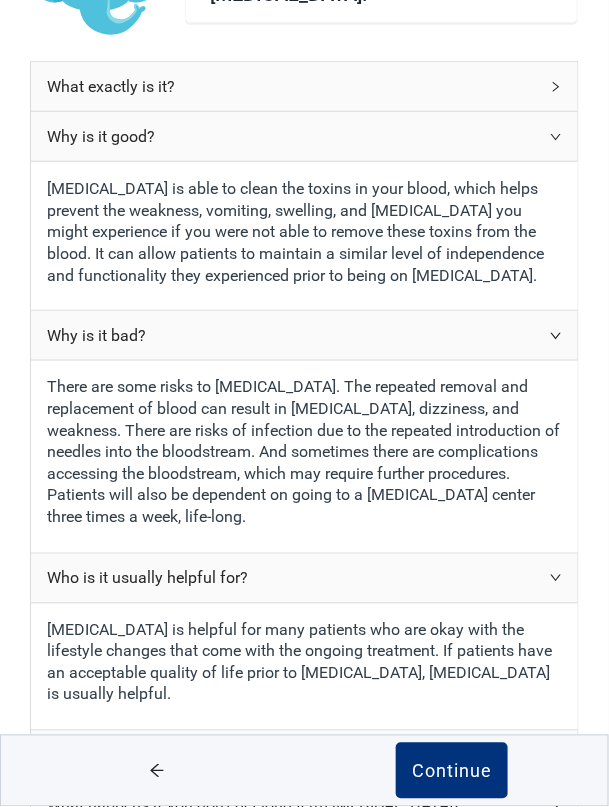 scroll, scrollTop: 212, scrollLeft: 0, axis: vertical 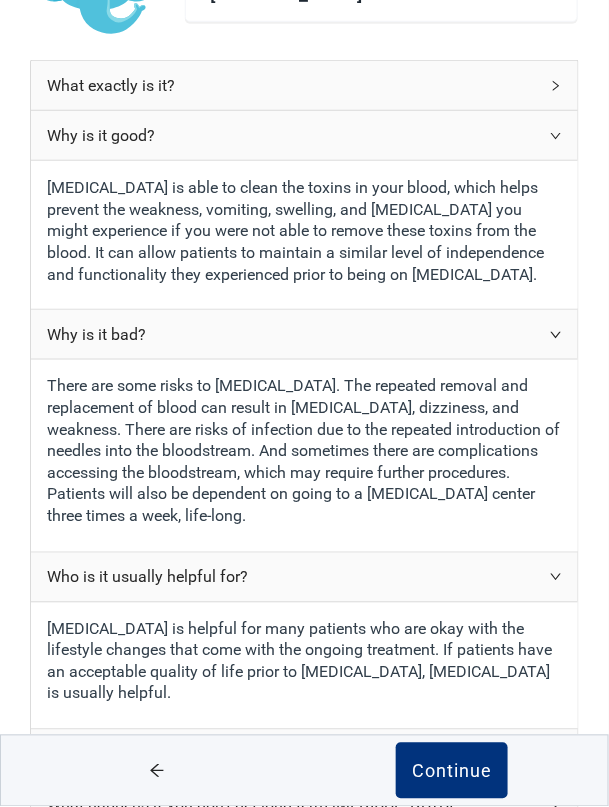 click 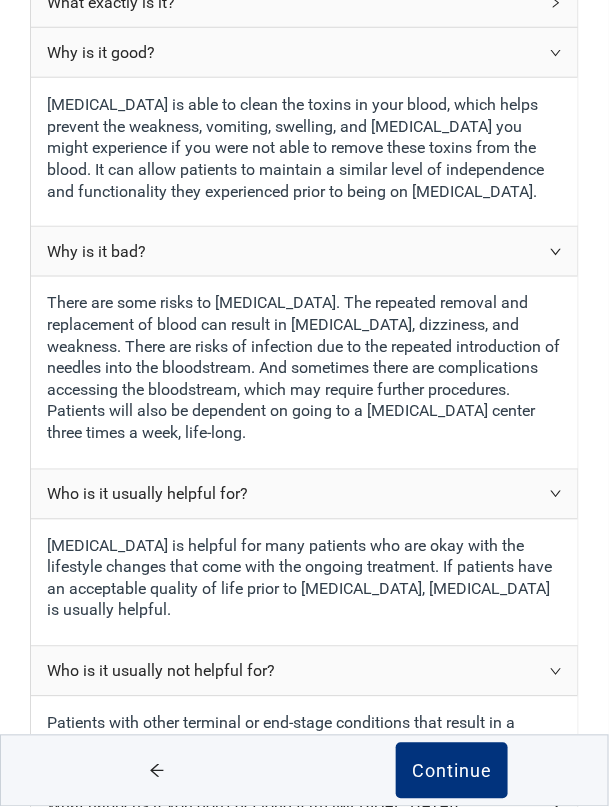 scroll, scrollTop: 346, scrollLeft: 0, axis: vertical 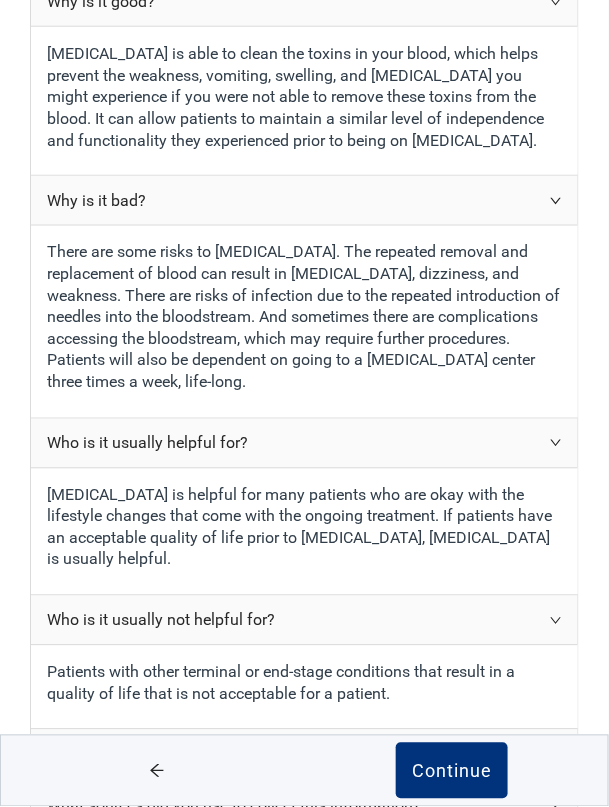 click on "What happens if you don’t get long-term [MEDICAL_DATA]?" at bounding box center (304, 754) 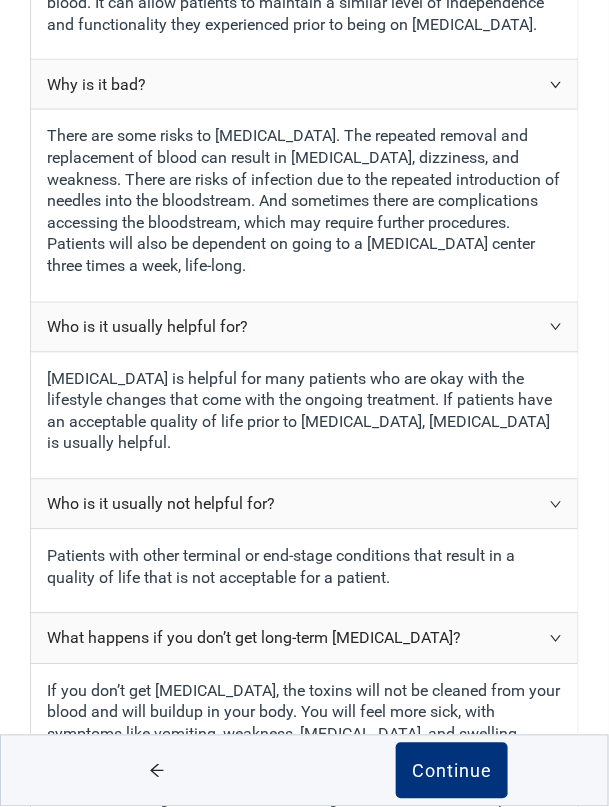 scroll, scrollTop: 604, scrollLeft: 0, axis: vertical 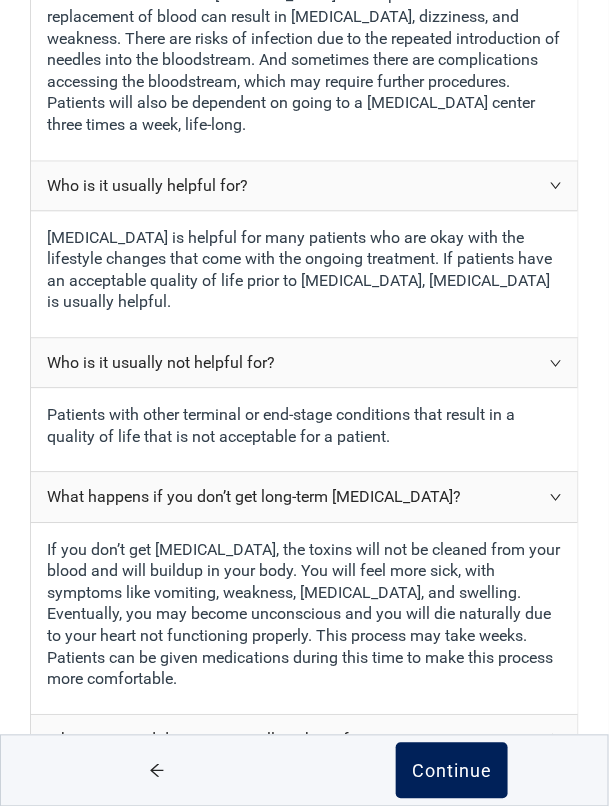 click on "Continue" at bounding box center (452, 771) 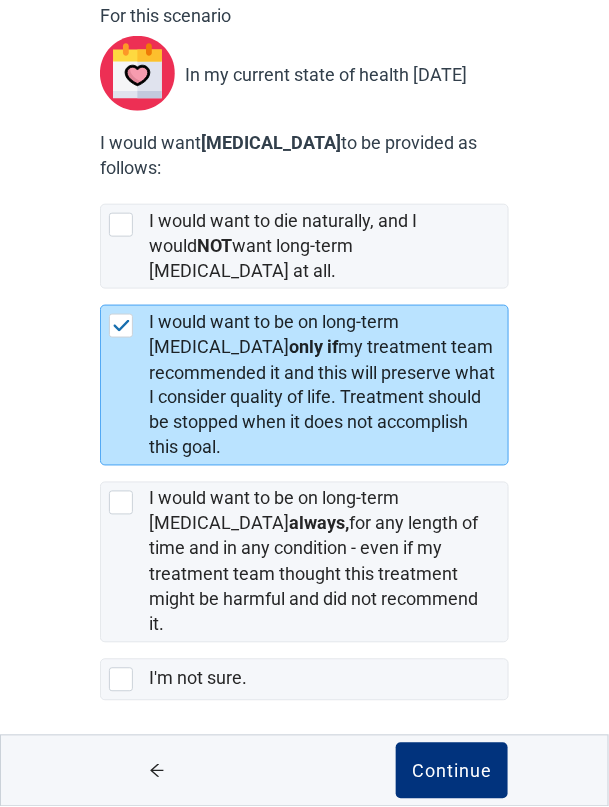 scroll, scrollTop: 0, scrollLeft: 0, axis: both 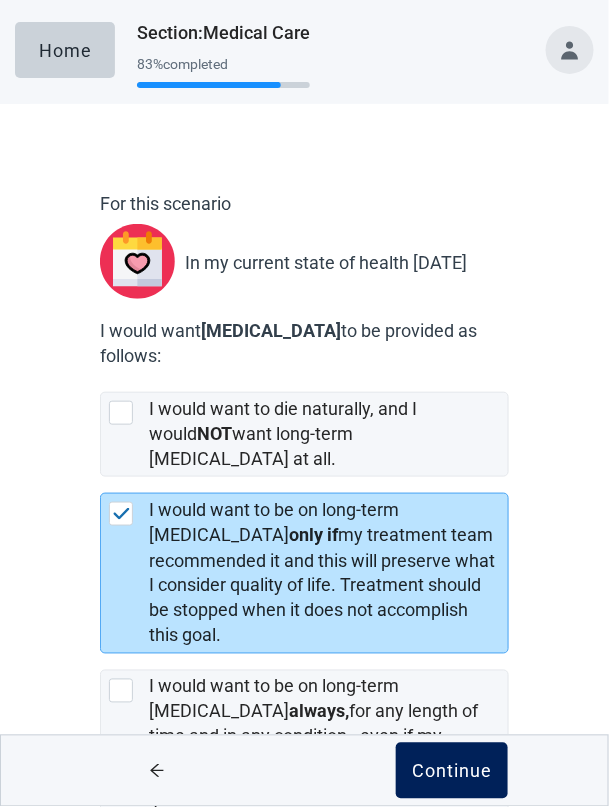 click on "Continue" at bounding box center [452, 771] 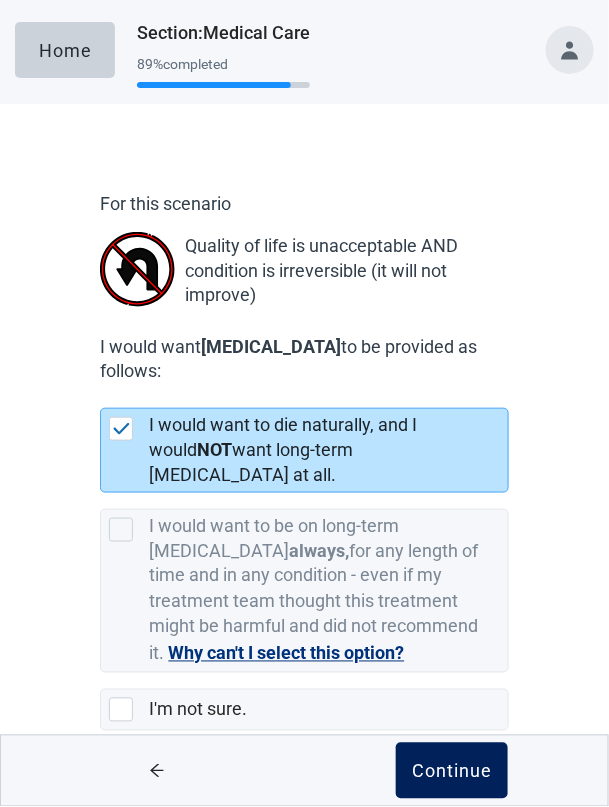 click on "Continue" at bounding box center [452, 771] 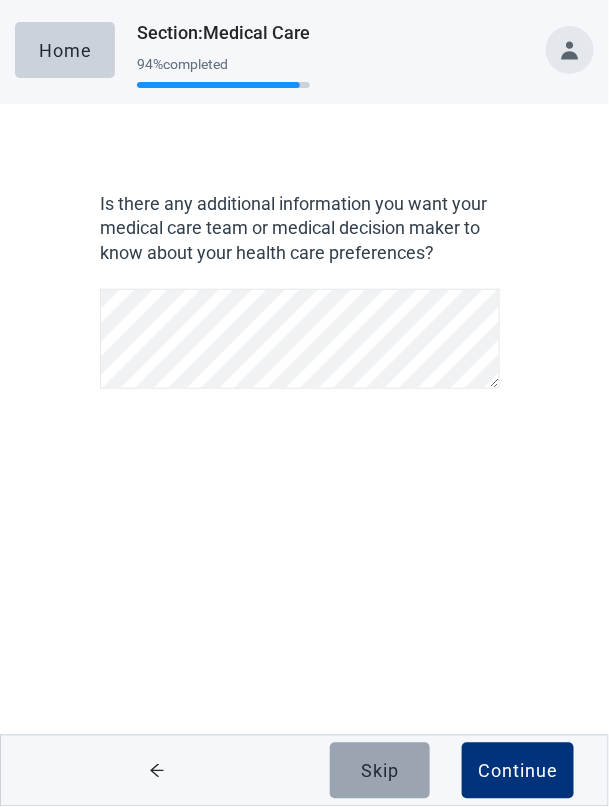 click on "Skip" at bounding box center [380, 771] 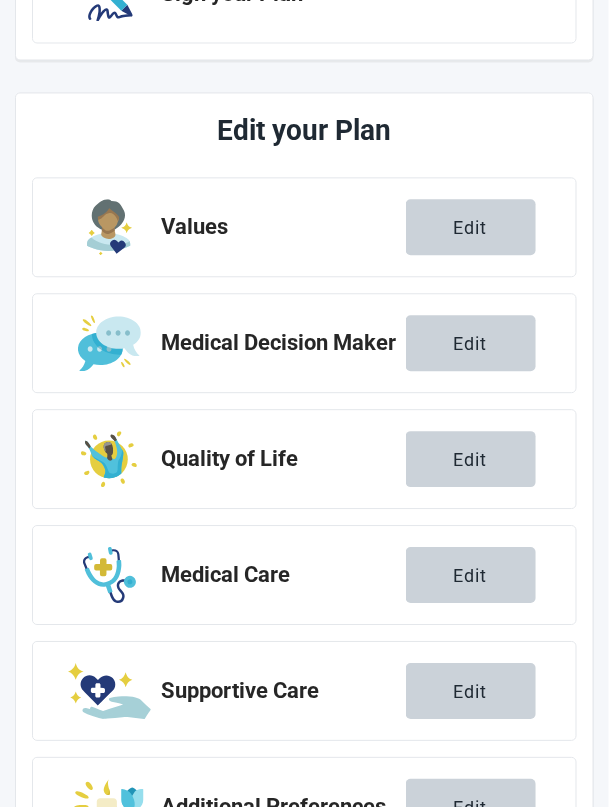 scroll, scrollTop: 572, scrollLeft: 0, axis: vertical 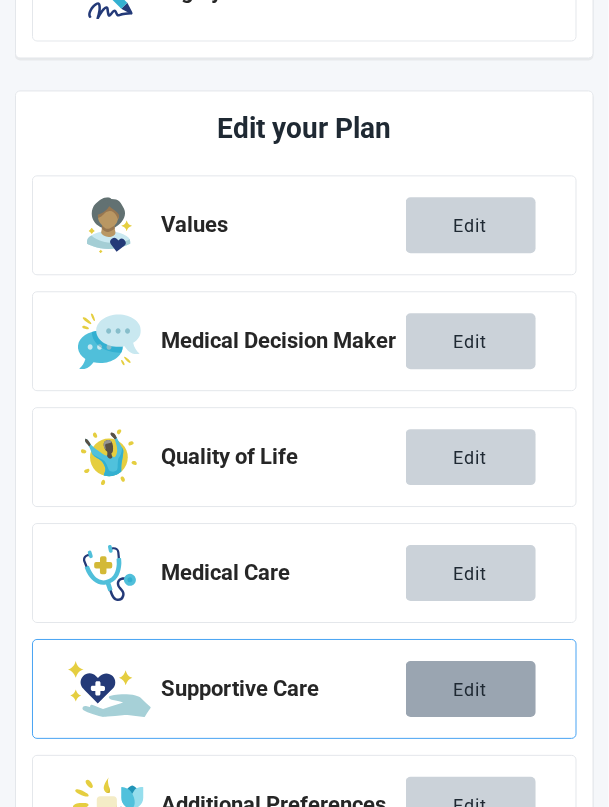 click on "Edit" at bounding box center (471, 690) 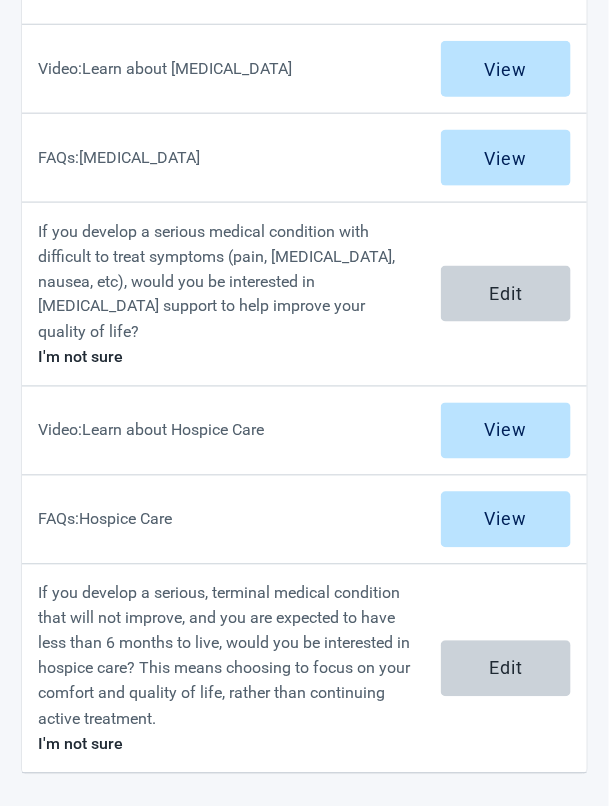 scroll, scrollTop: 166, scrollLeft: 0, axis: vertical 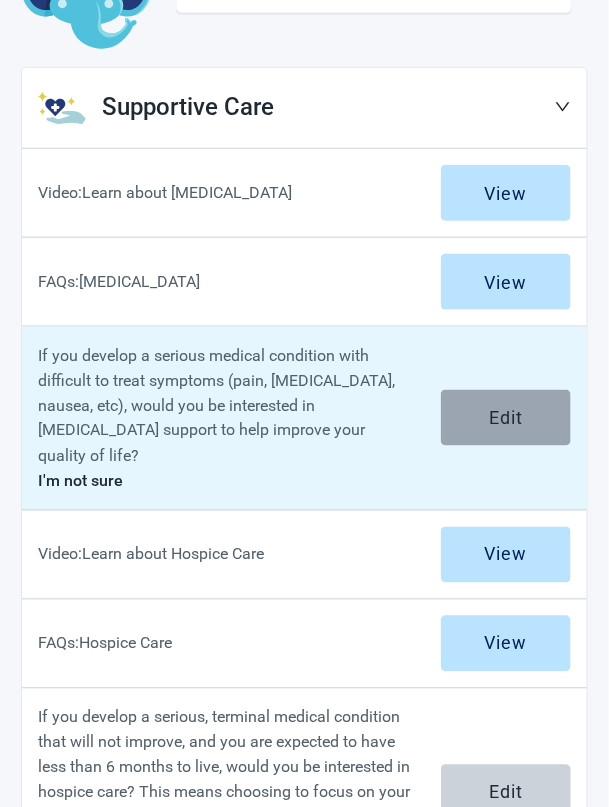 click on "Edit" at bounding box center [506, 418] 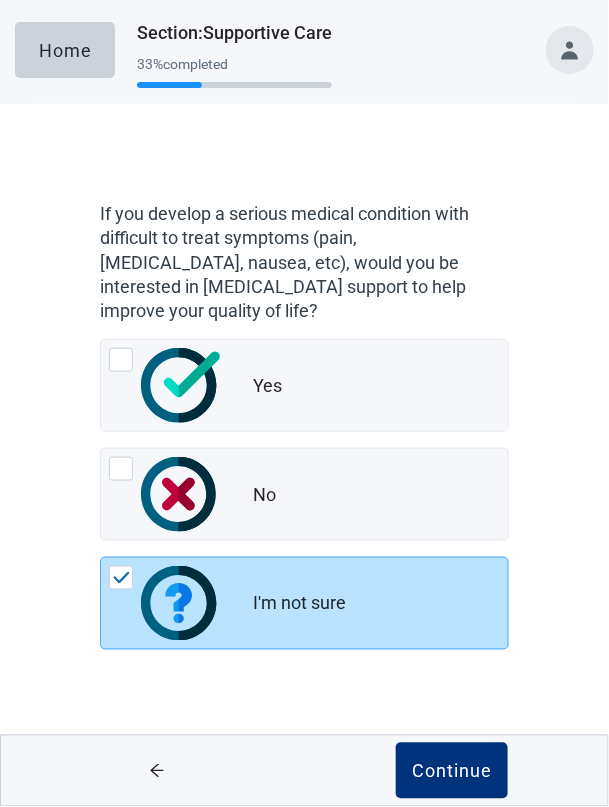 scroll, scrollTop: 0, scrollLeft: 0, axis: both 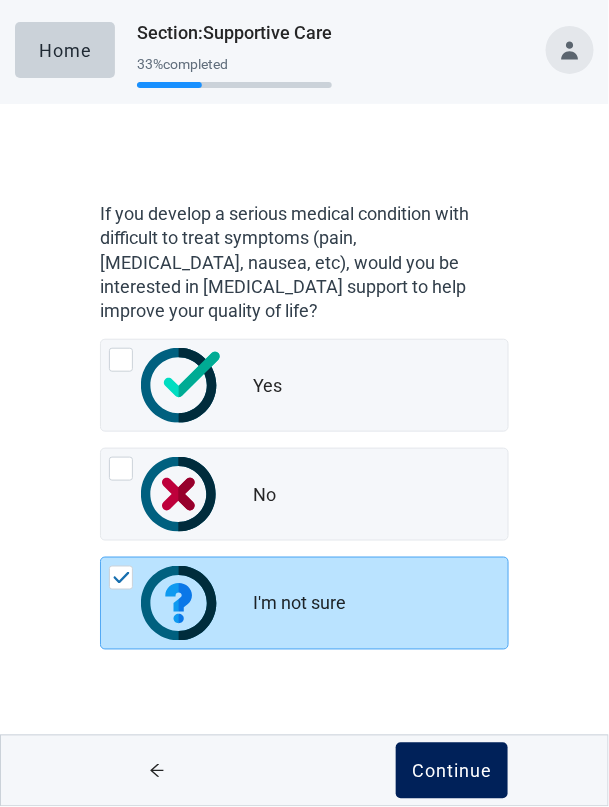 click on "Continue" at bounding box center (452, 771) 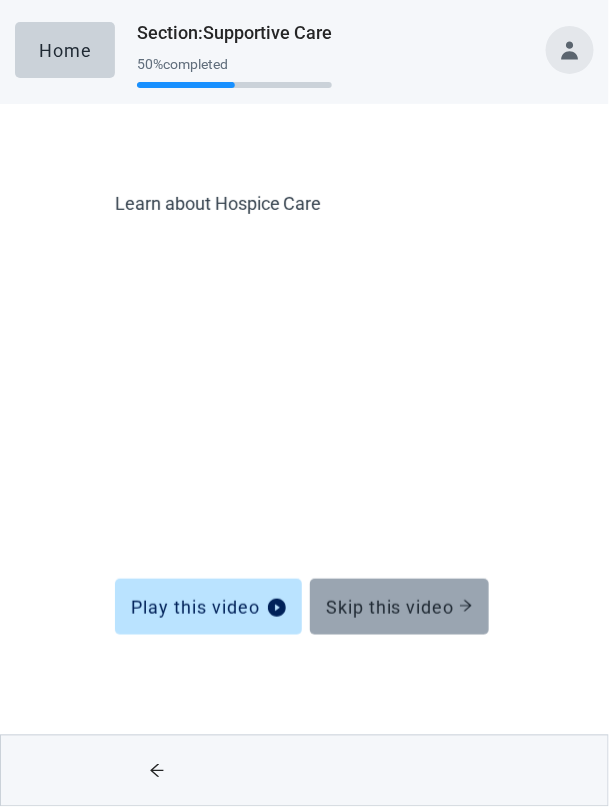 click on "Skip this video" at bounding box center (399, 607) 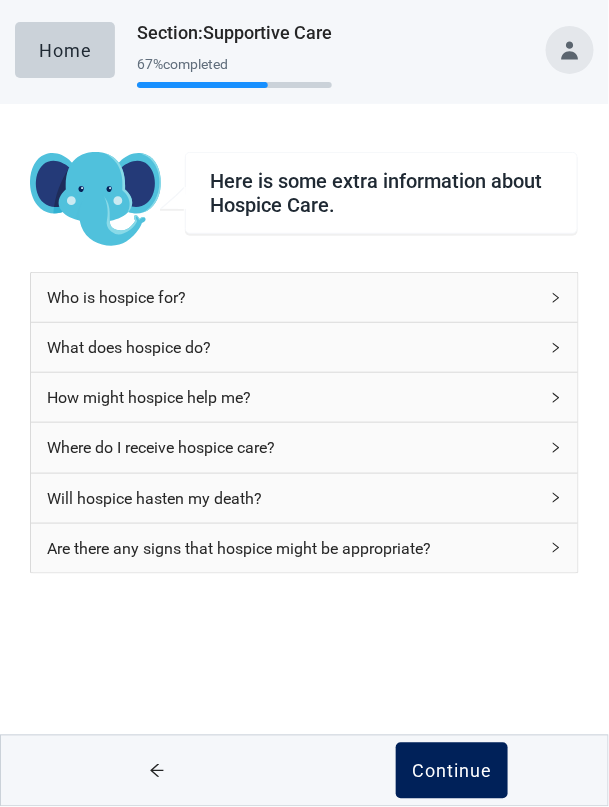 click on "Continue" at bounding box center (452, 771) 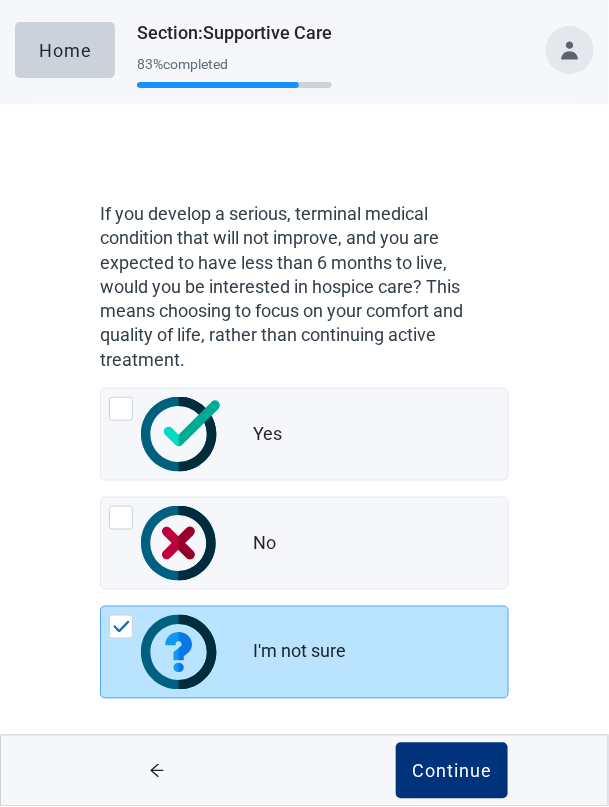 scroll, scrollTop: 0, scrollLeft: 0, axis: both 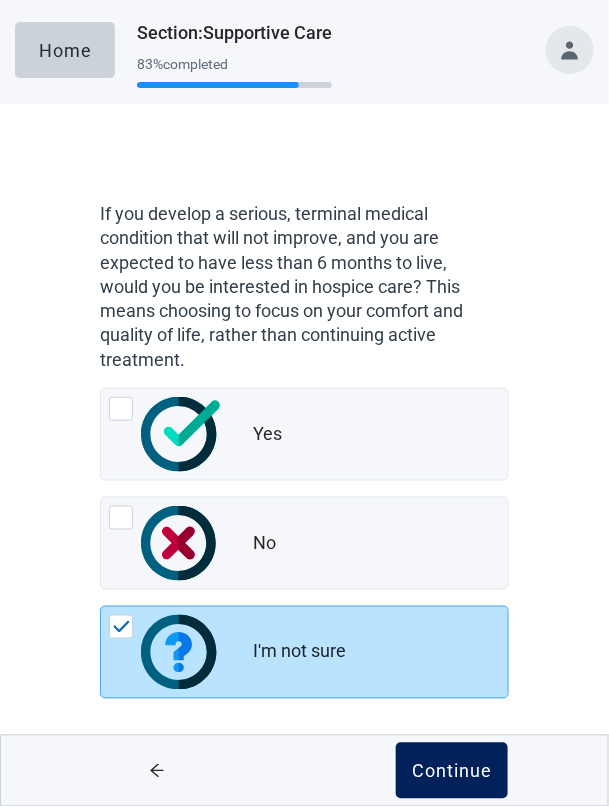 click on "Continue" at bounding box center [452, 771] 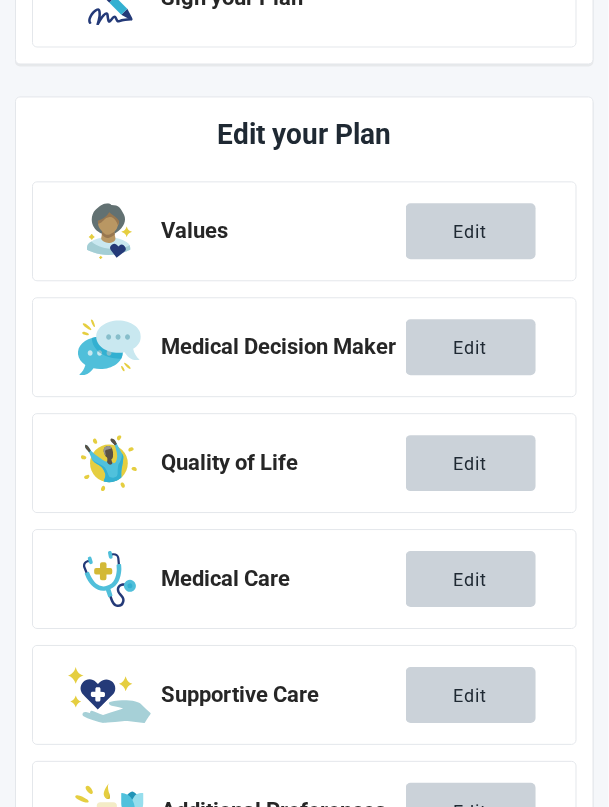 scroll, scrollTop: 572, scrollLeft: 0, axis: vertical 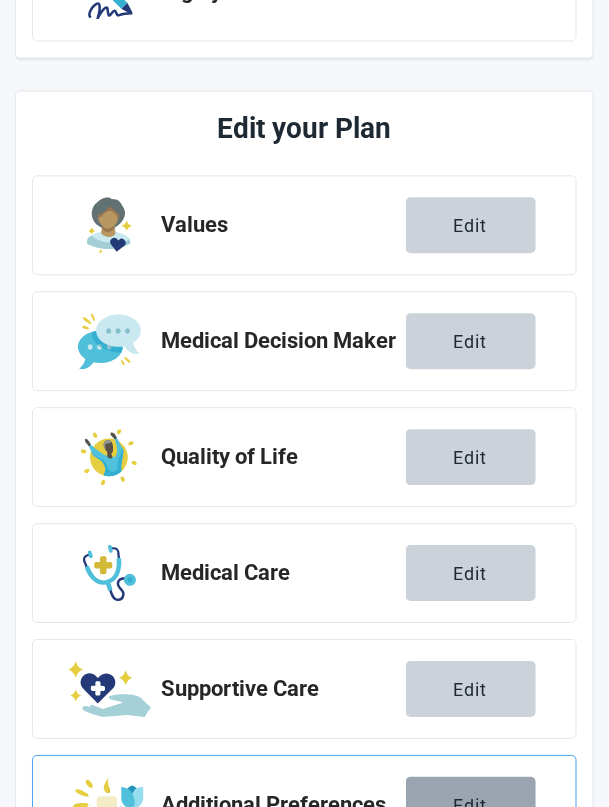 click on "Edit" at bounding box center [471, 806] 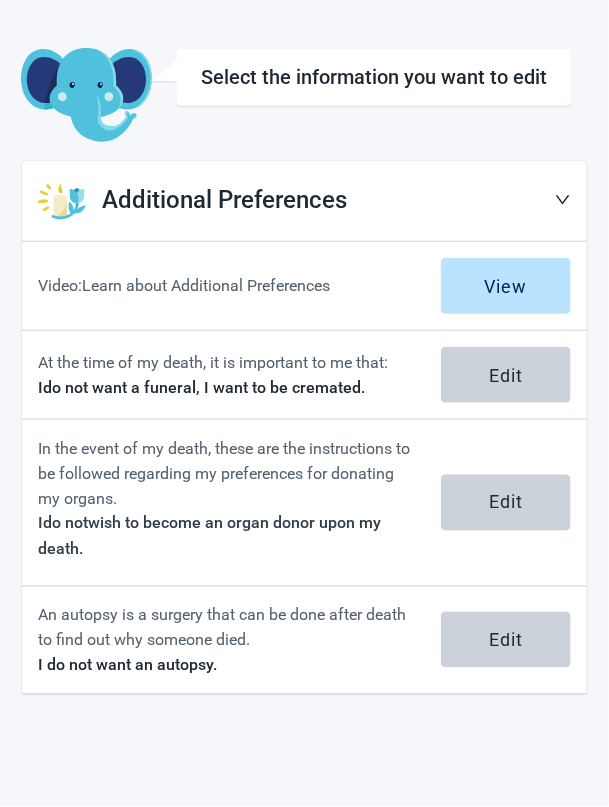 scroll, scrollTop: 72, scrollLeft: 0, axis: vertical 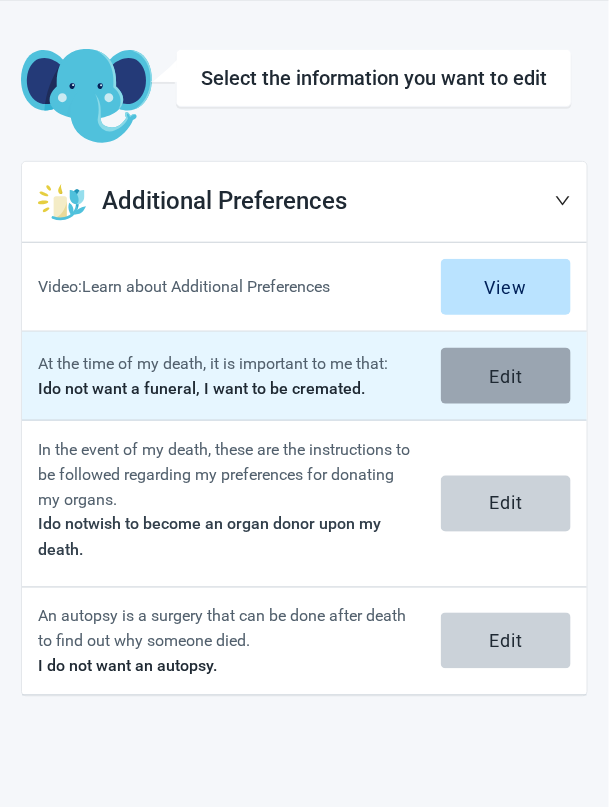 click on "Edit" at bounding box center [506, 376] 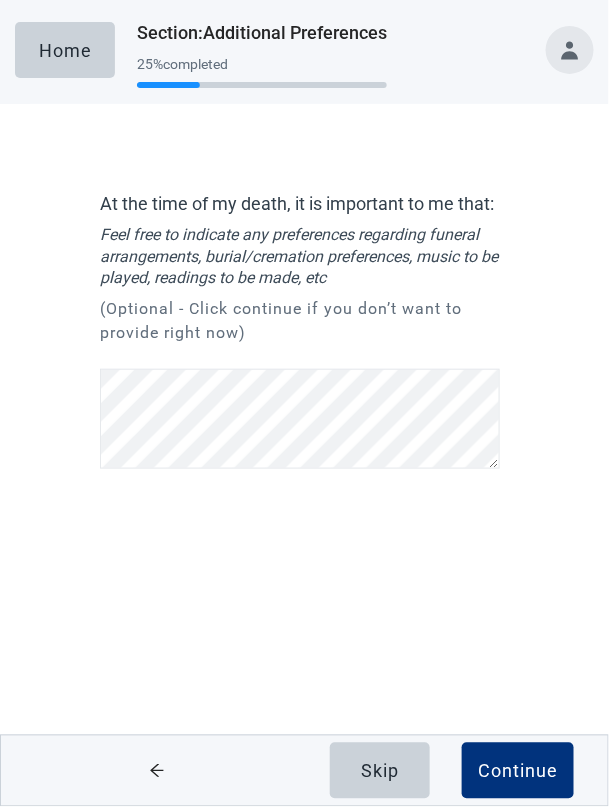 scroll, scrollTop: 0, scrollLeft: 0, axis: both 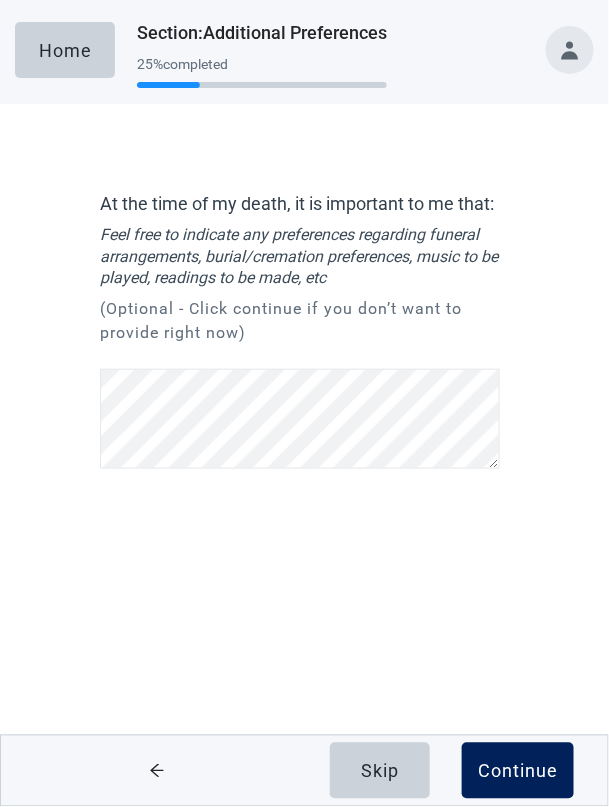 click on "Continue" at bounding box center (518, 771) 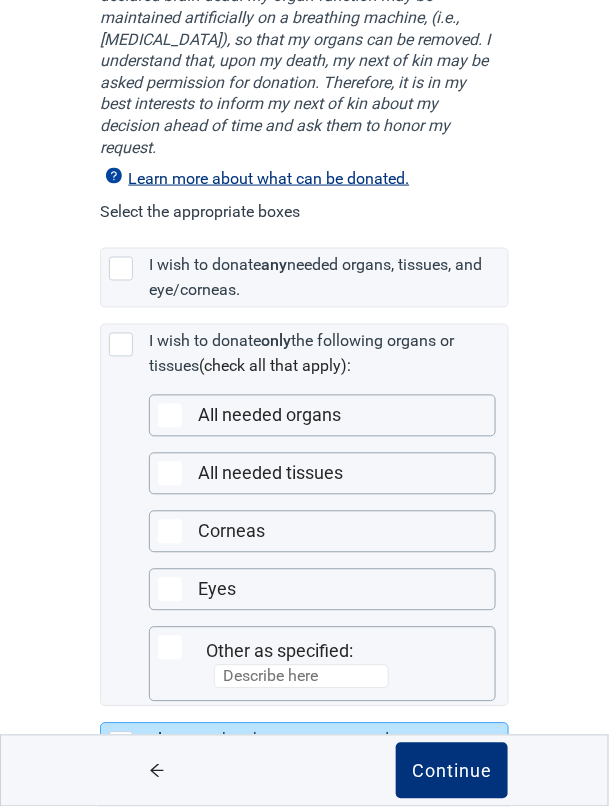 scroll, scrollTop: 357, scrollLeft: 0, axis: vertical 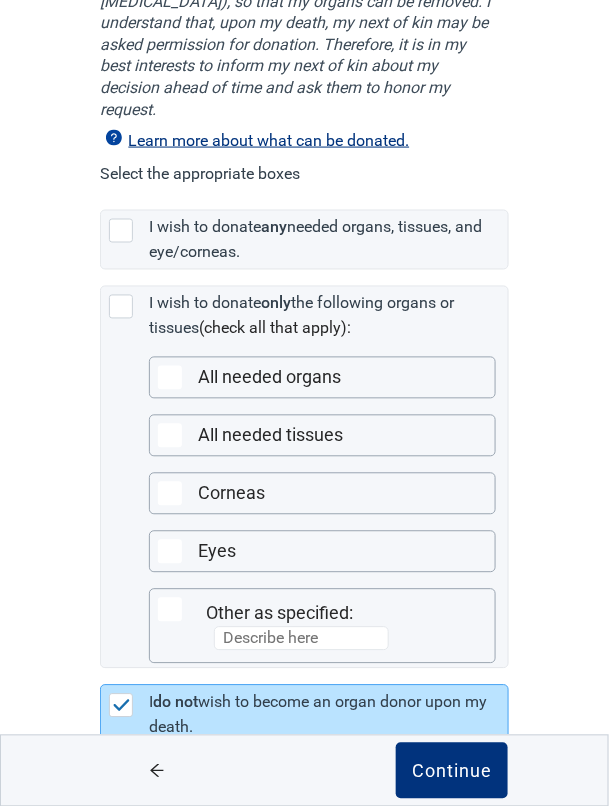 click at bounding box center (156, 771) 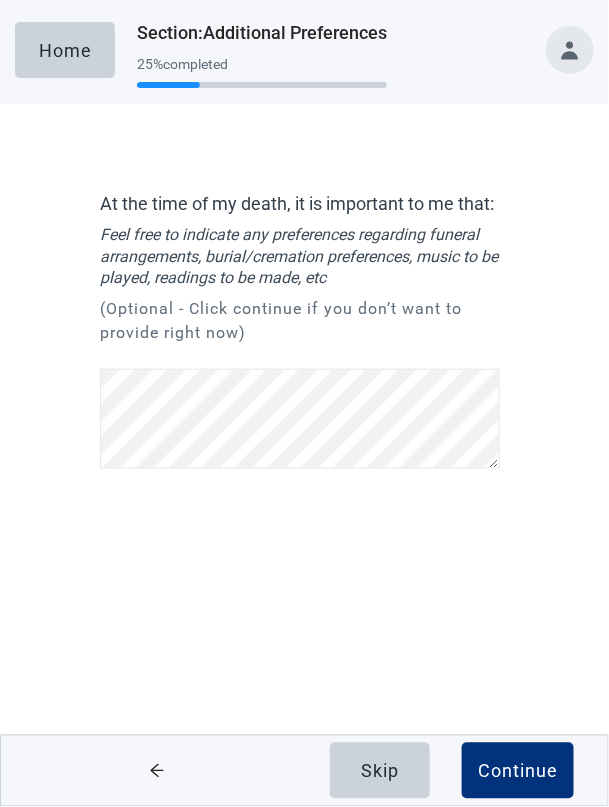scroll, scrollTop: 0, scrollLeft: 0, axis: both 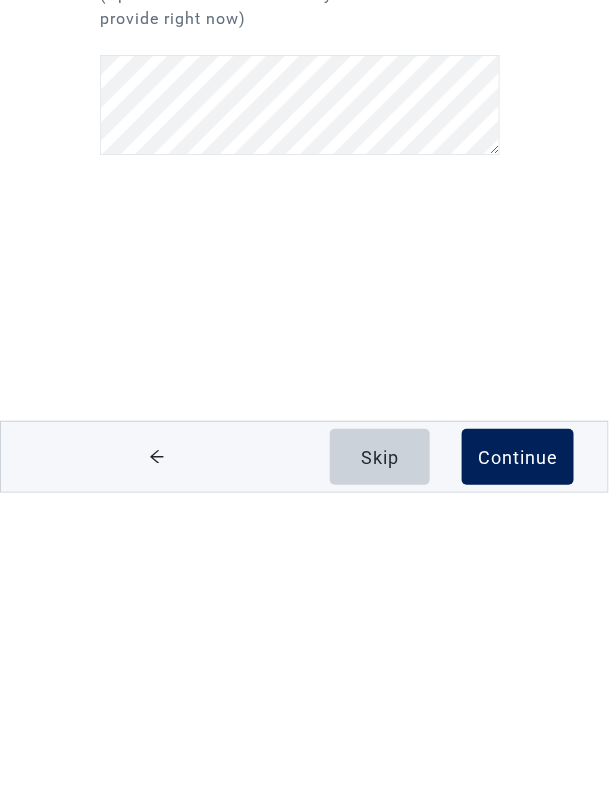 click on "Continue" at bounding box center (518, 771) 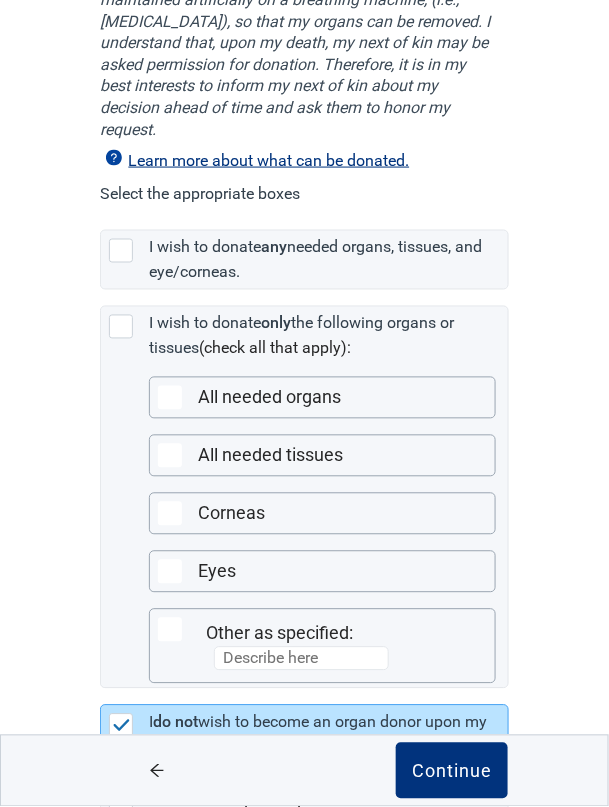 scroll, scrollTop: 357, scrollLeft: 0, axis: vertical 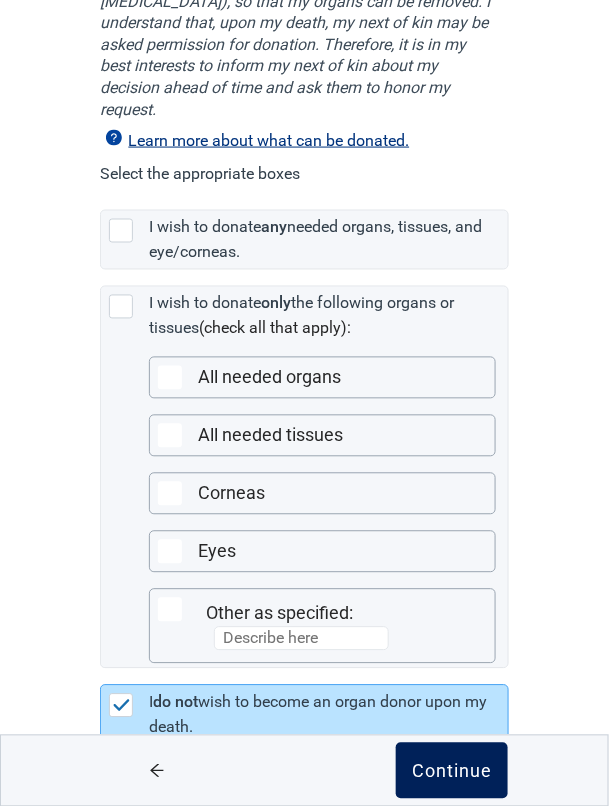 click on "Continue" at bounding box center [452, 771] 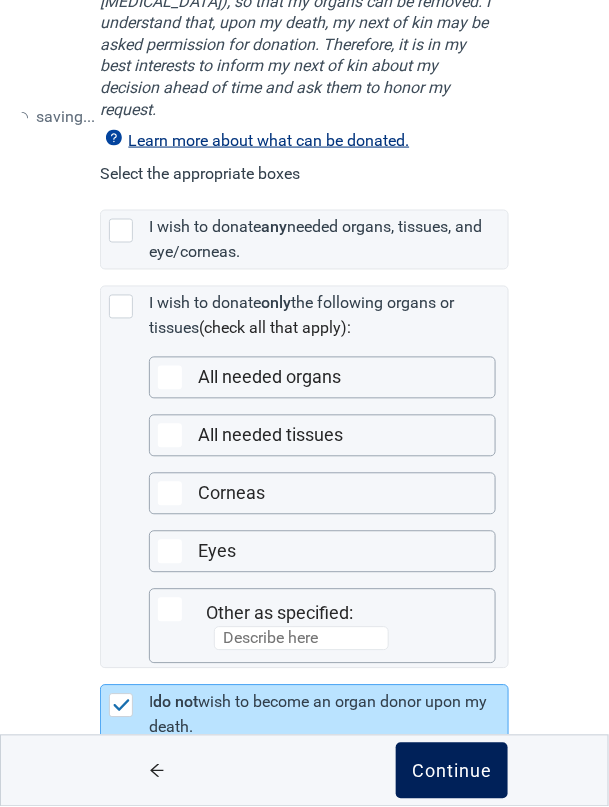 scroll, scrollTop: 0, scrollLeft: 0, axis: both 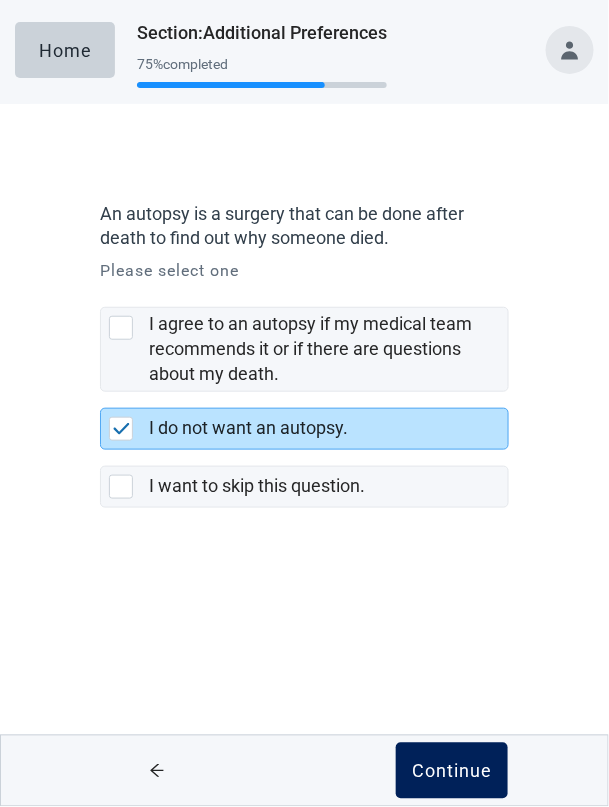 click on "Continue" at bounding box center (452, 771) 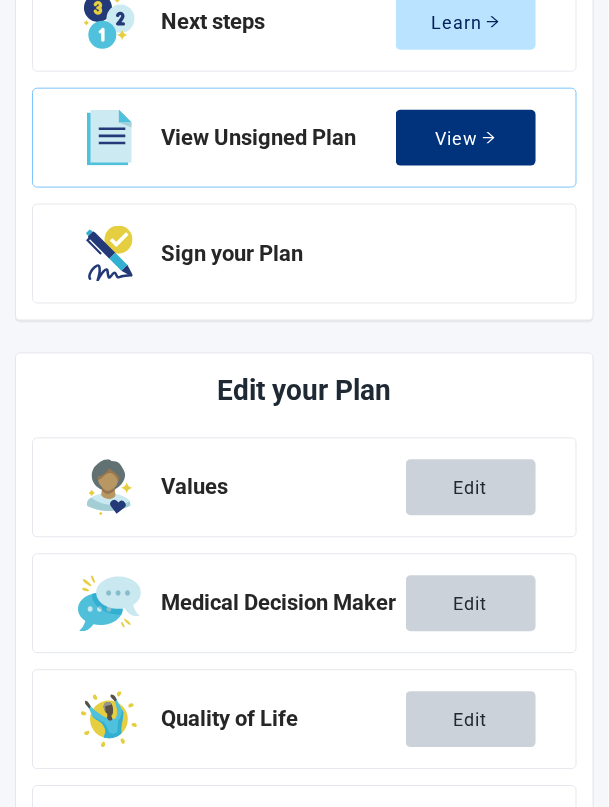 scroll, scrollTop: 309, scrollLeft: 0, axis: vertical 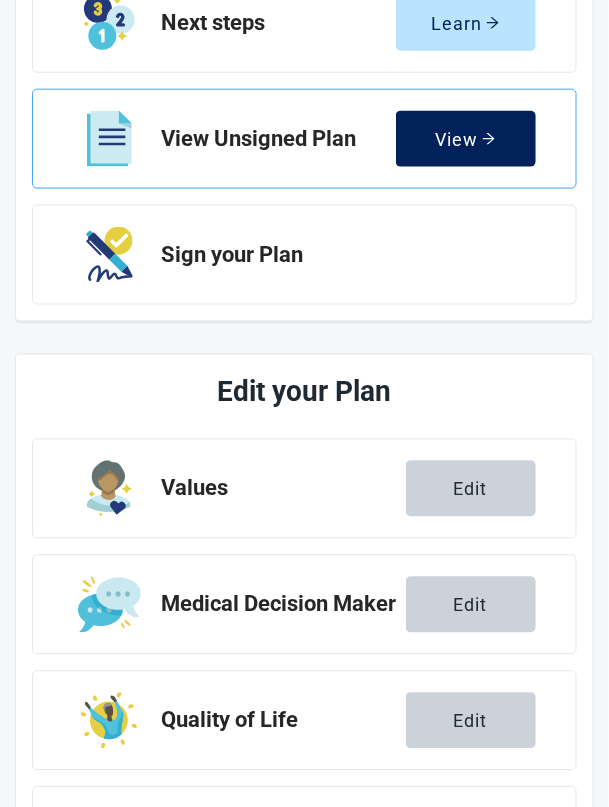 click on "View" at bounding box center [465, 139] 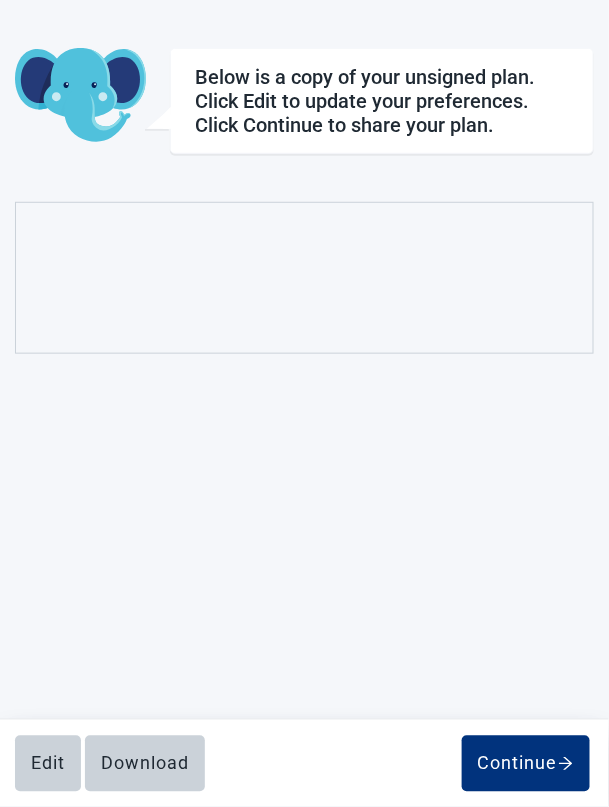 scroll, scrollTop: 223, scrollLeft: 0, axis: vertical 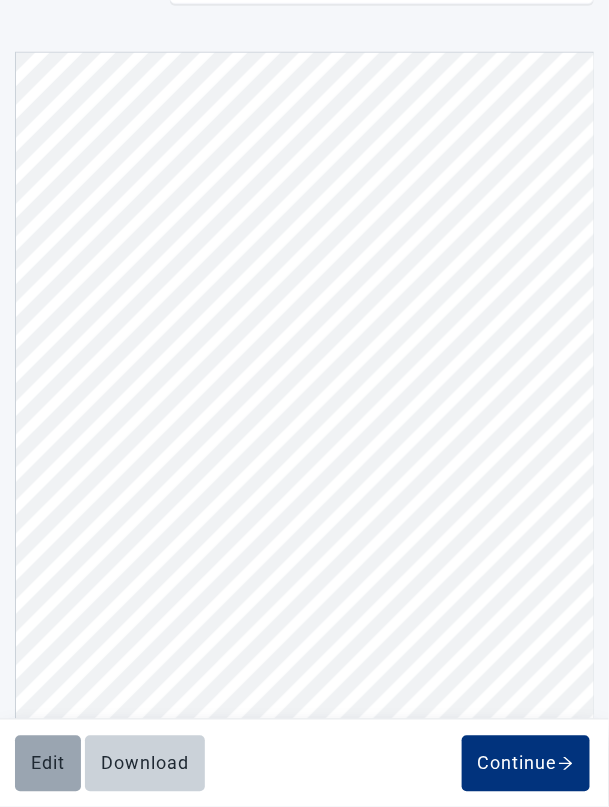 click on "Edit" at bounding box center (48, 764) 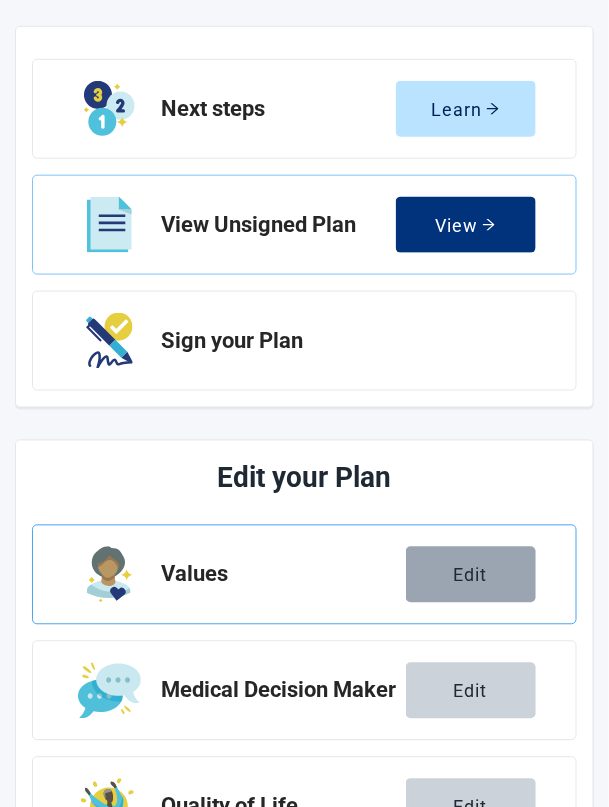 click on "Edit" at bounding box center (471, 575) 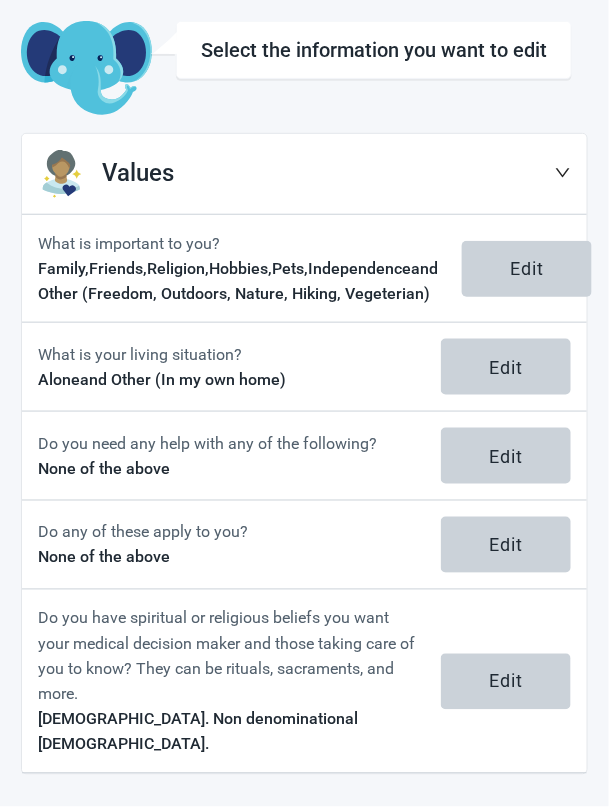 scroll, scrollTop: 164, scrollLeft: 0, axis: vertical 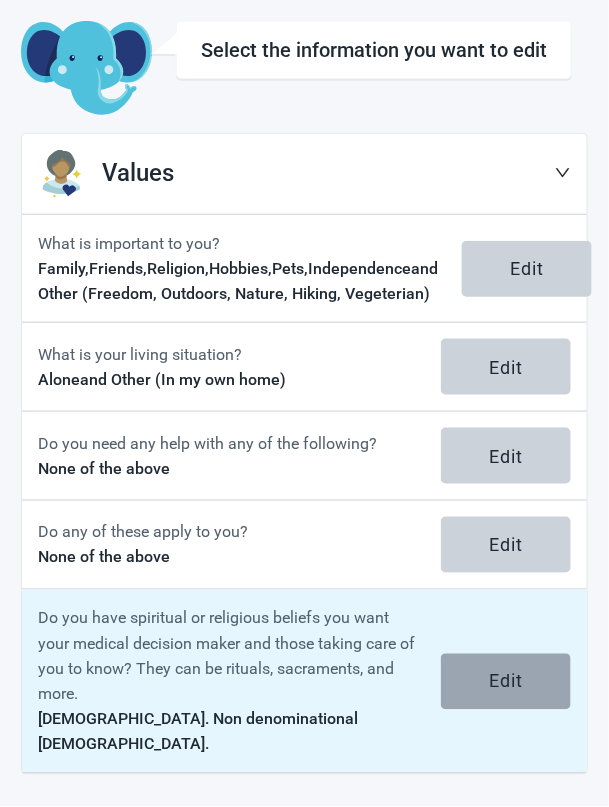 click on "Edit" at bounding box center [506, 682] 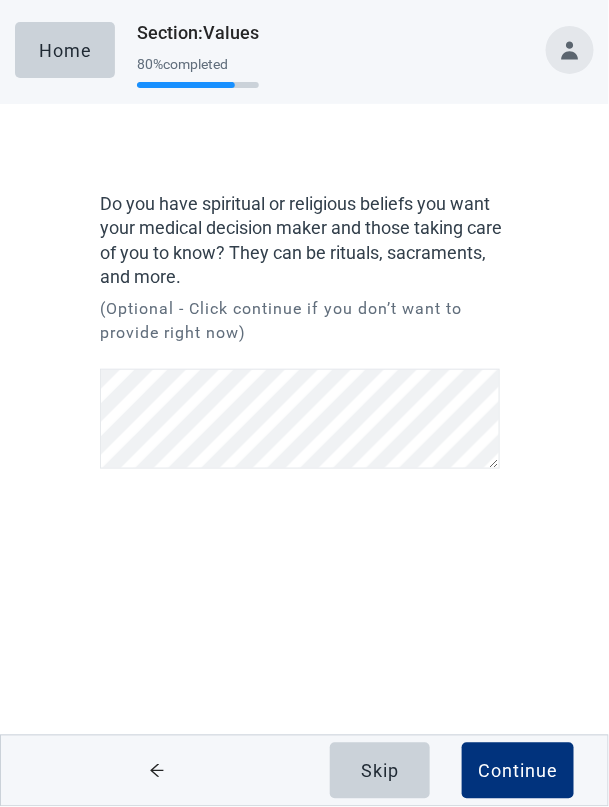 scroll, scrollTop: 0, scrollLeft: 0, axis: both 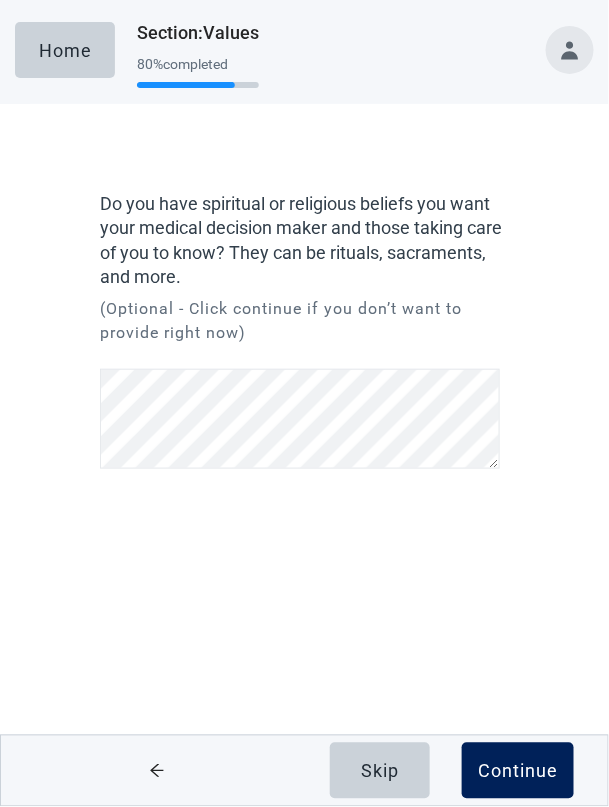 click on "Continue" at bounding box center (518, 771) 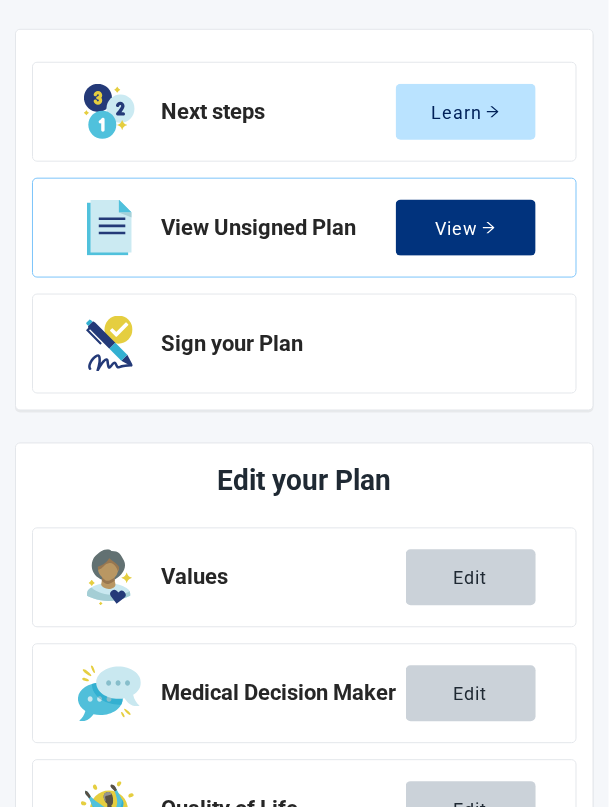 scroll, scrollTop: 228, scrollLeft: 0, axis: vertical 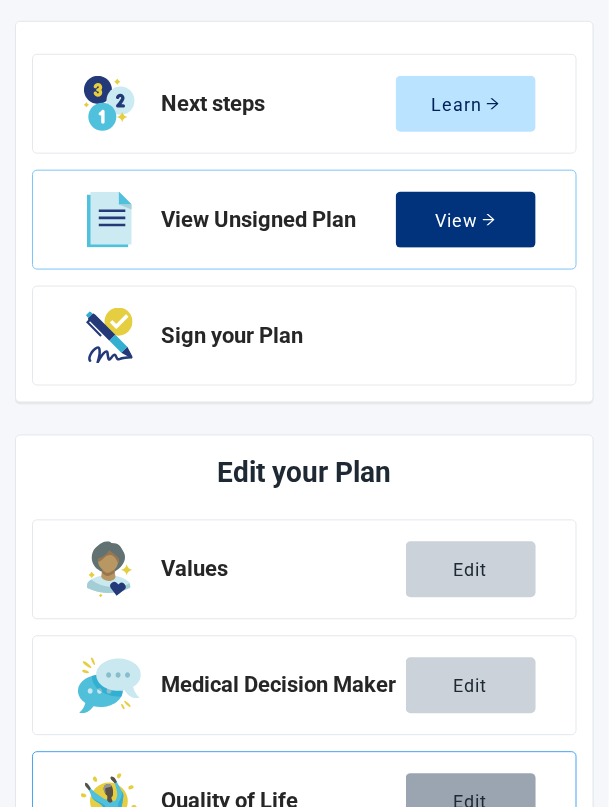 click on "Edit" at bounding box center (471, 802) 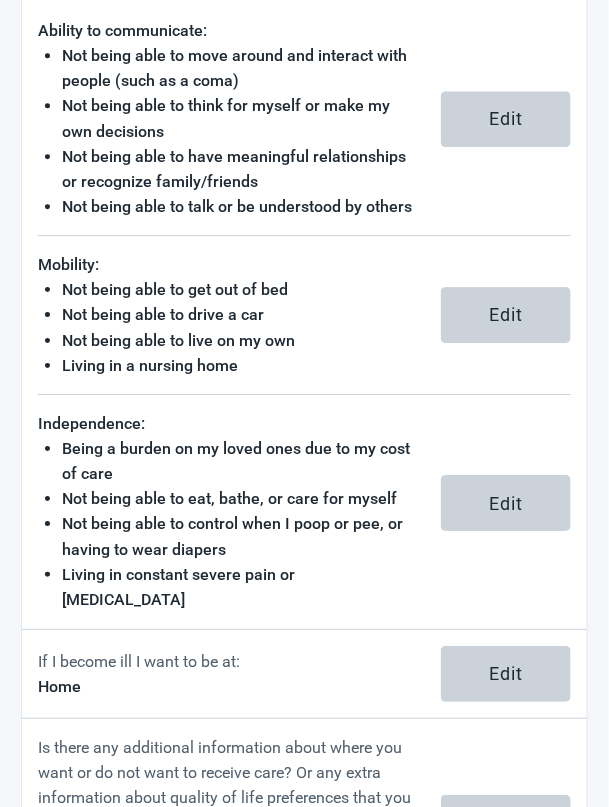scroll, scrollTop: 809, scrollLeft: 0, axis: vertical 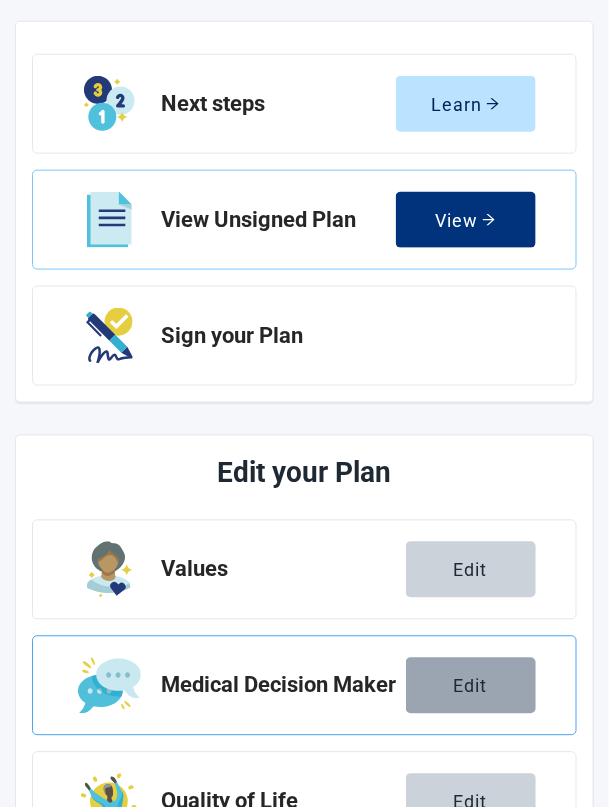 click on "Edit" at bounding box center (471, 686) 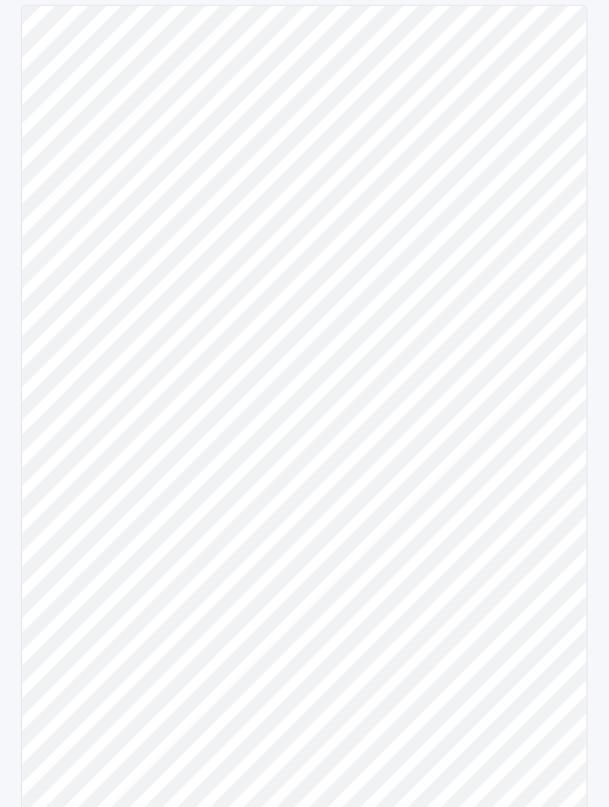 scroll, scrollTop: 0, scrollLeft: 0, axis: both 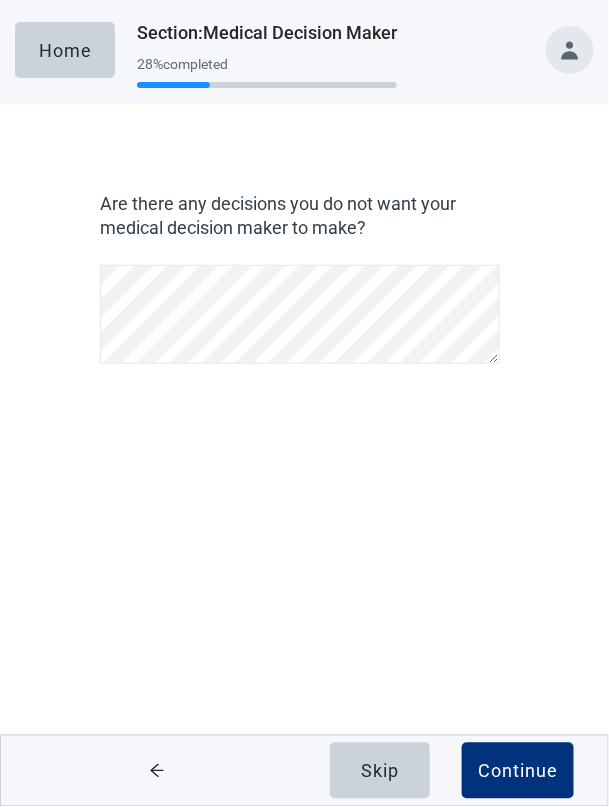 click on "Are there any decisions you do not want your medical decision maker to make?  Skip Continue" at bounding box center (304, 331) 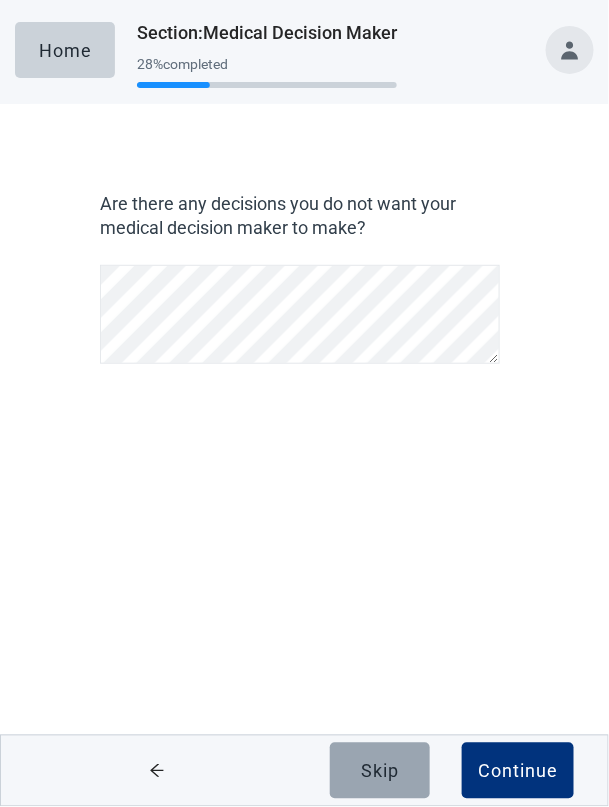 click on "Skip" at bounding box center (380, 771) 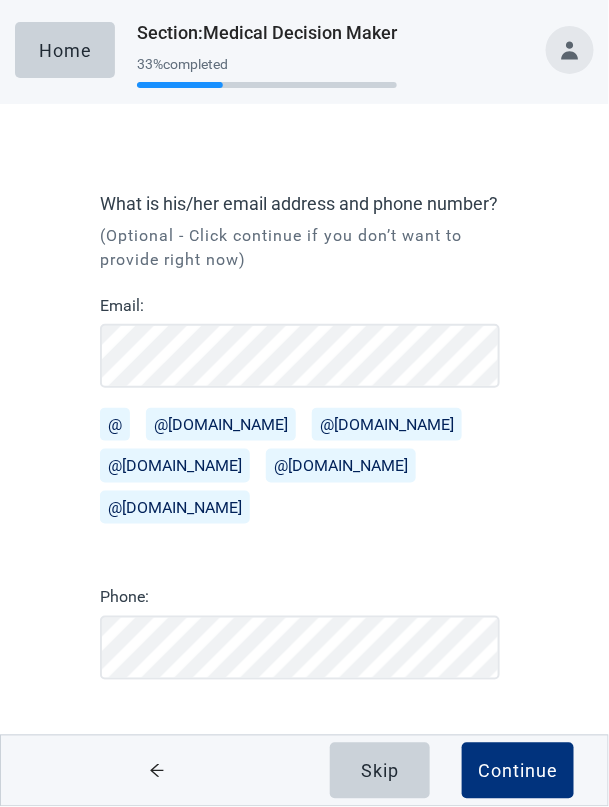 scroll, scrollTop: 0, scrollLeft: 0, axis: both 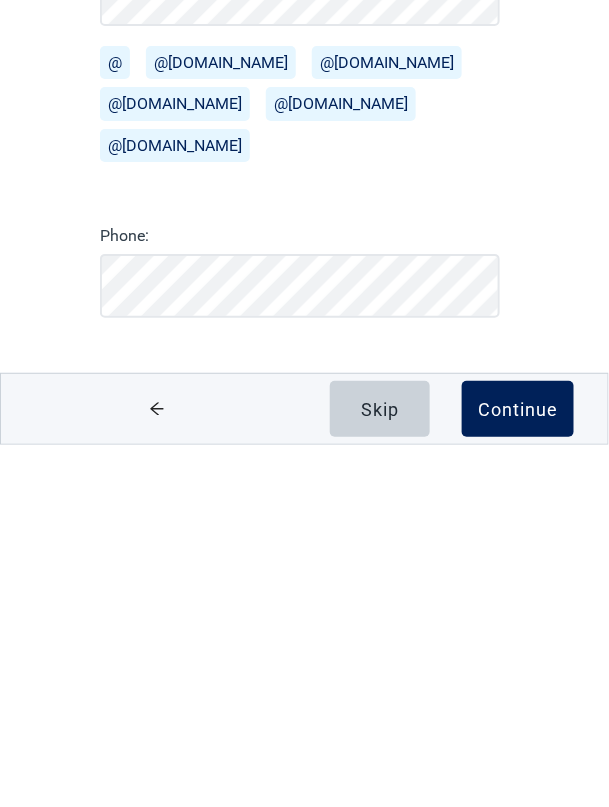 click on "Continue" at bounding box center [518, 771] 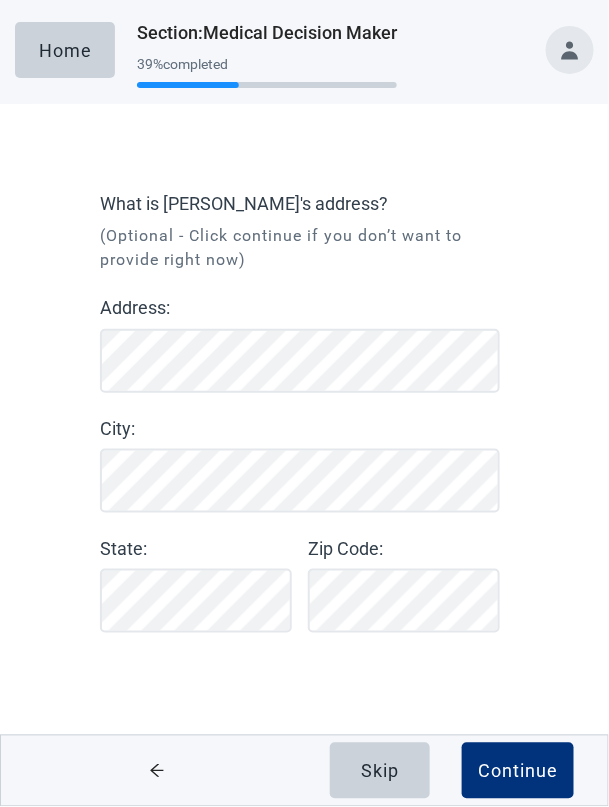 scroll, scrollTop: 0, scrollLeft: 0, axis: both 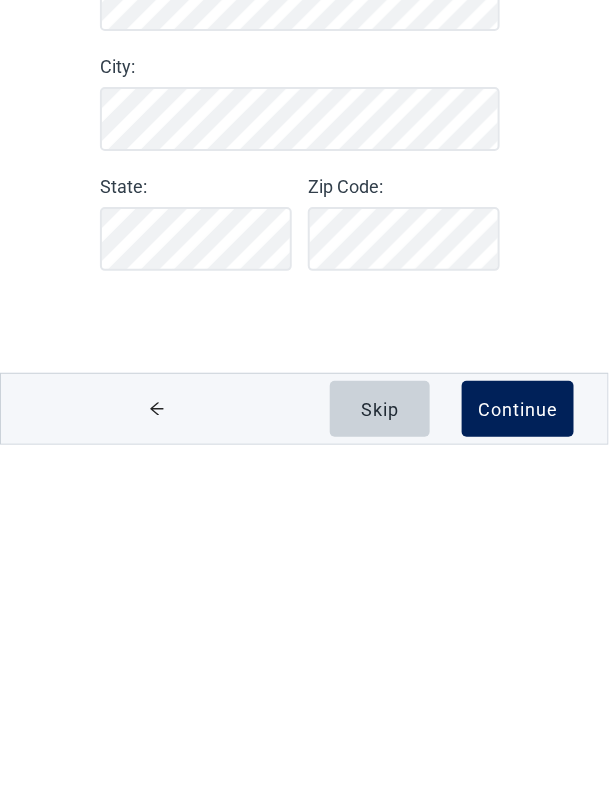 click on "Continue" at bounding box center [518, 771] 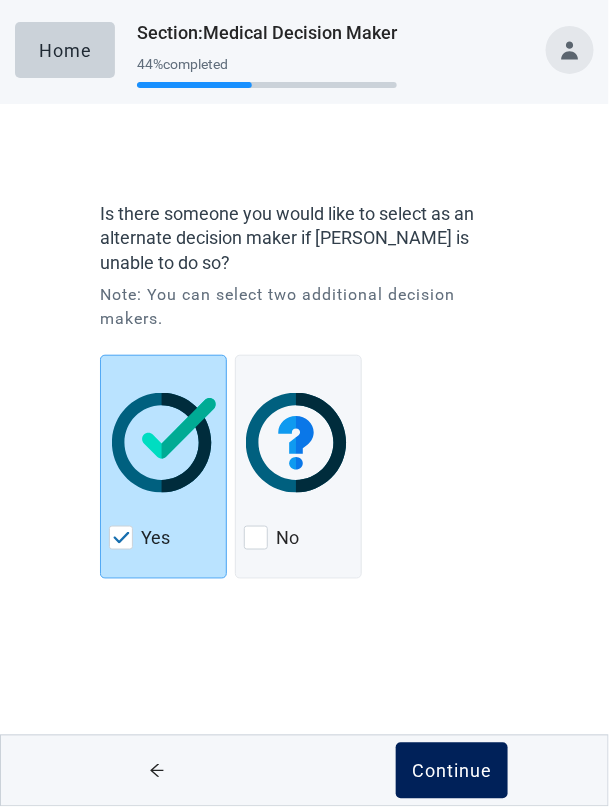 click on "Continue" at bounding box center [452, 771] 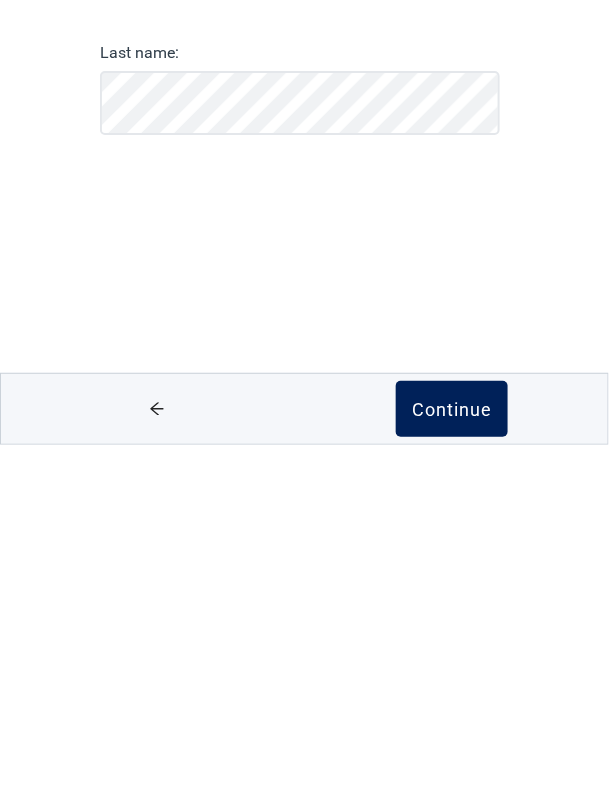 click on "Continue" at bounding box center [452, 771] 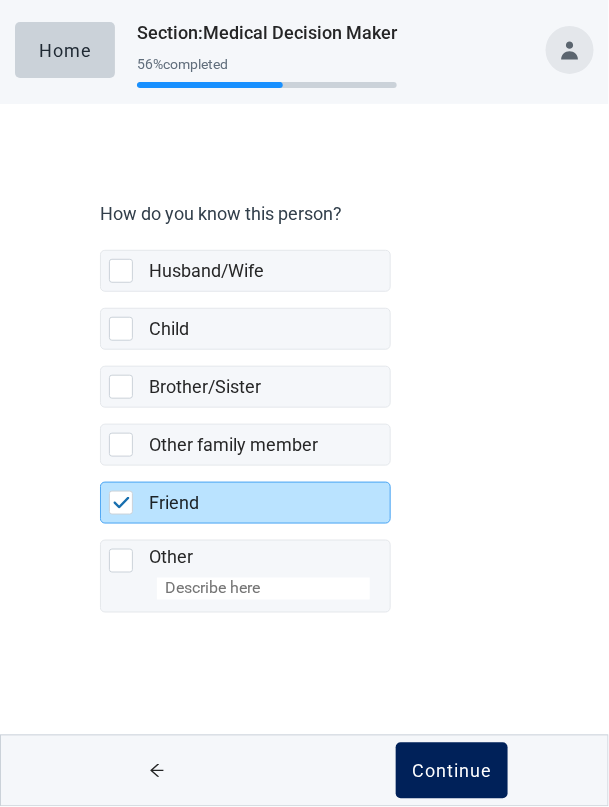 click on "Continue" at bounding box center (452, 771) 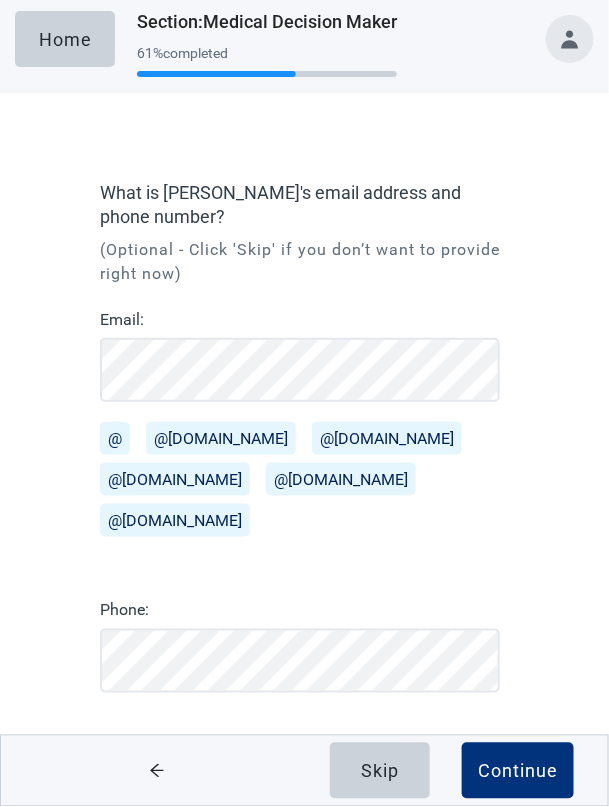 scroll, scrollTop: 0, scrollLeft: 0, axis: both 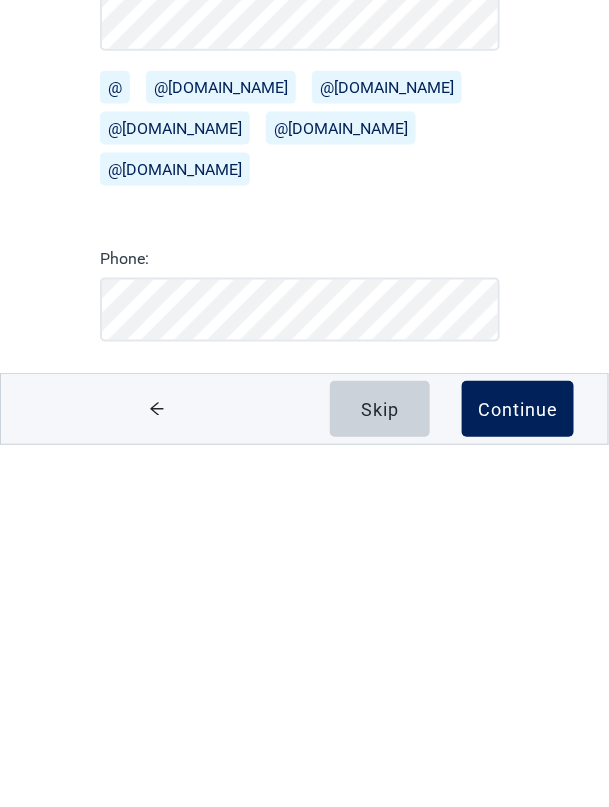 click on "Continue" at bounding box center (518, 771) 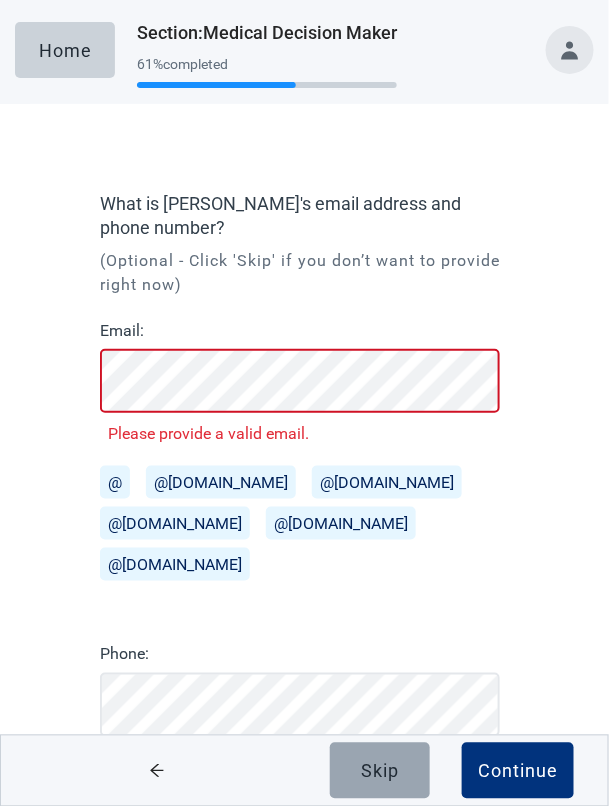 click on "Skip" at bounding box center (380, 771) 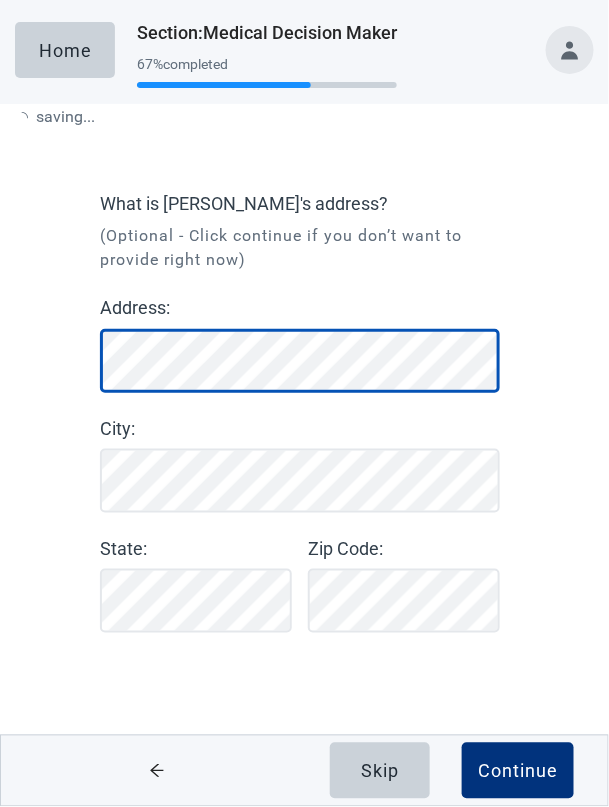 scroll, scrollTop: 0, scrollLeft: 0, axis: both 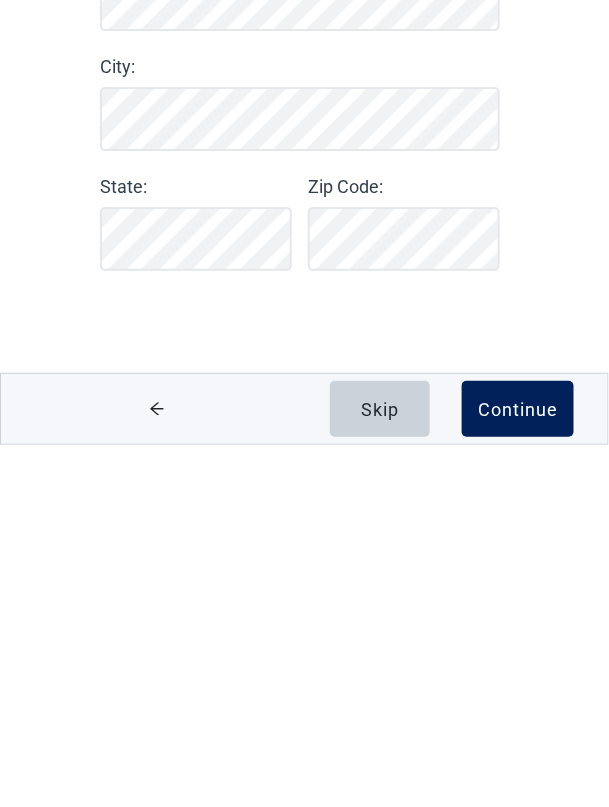 click on "Continue" at bounding box center [518, 771] 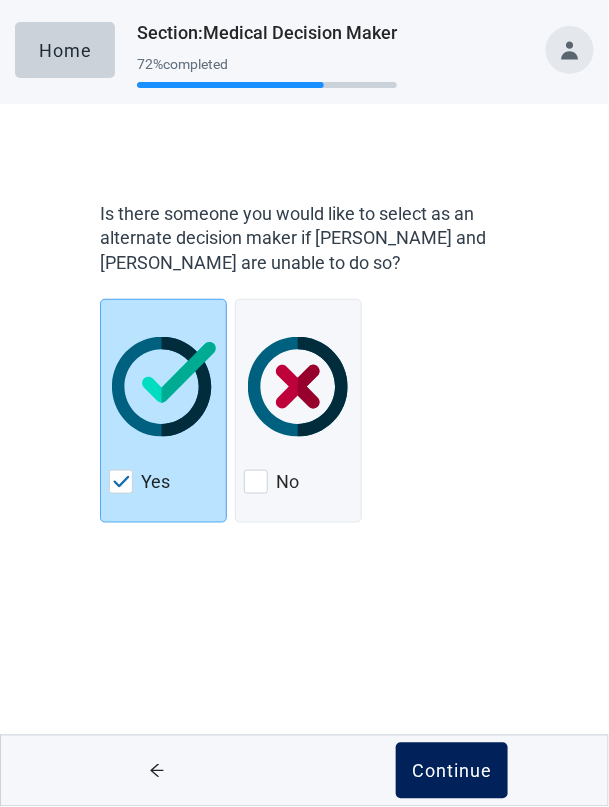 click on "Continue" at bounding box center (452, 771) 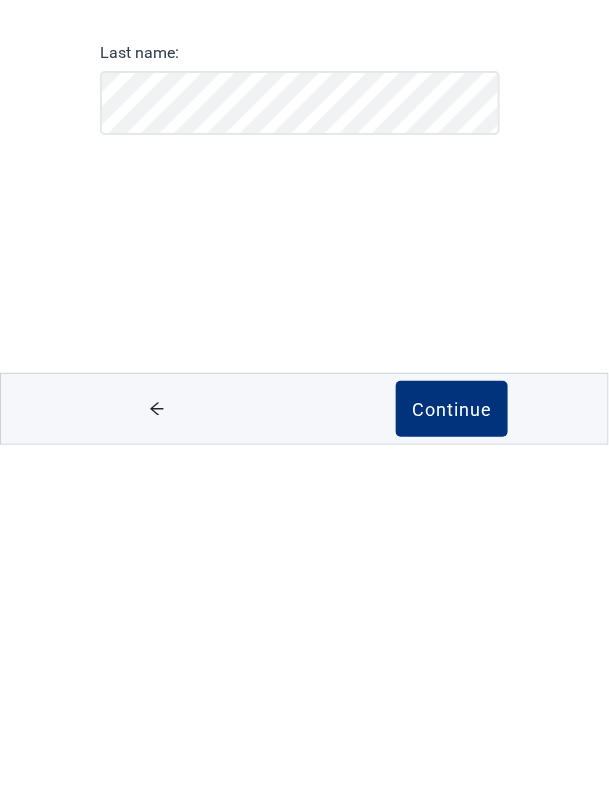 click 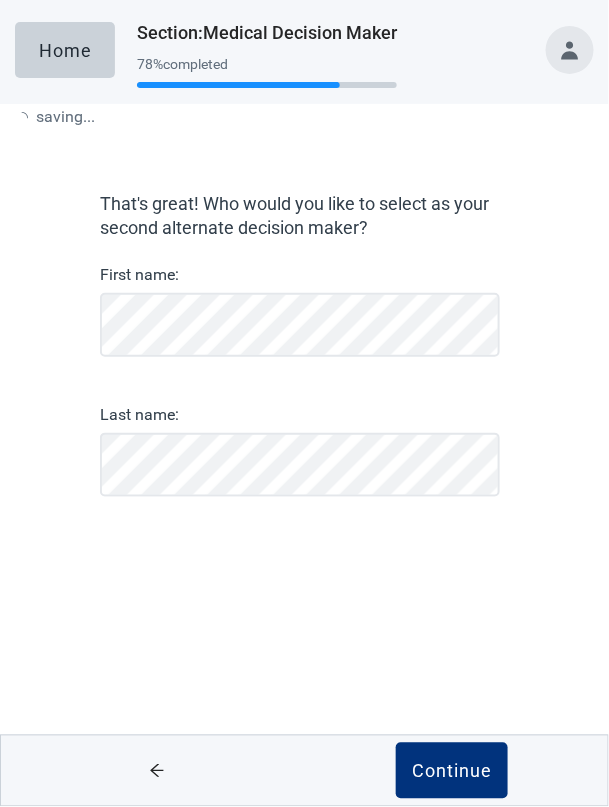 click 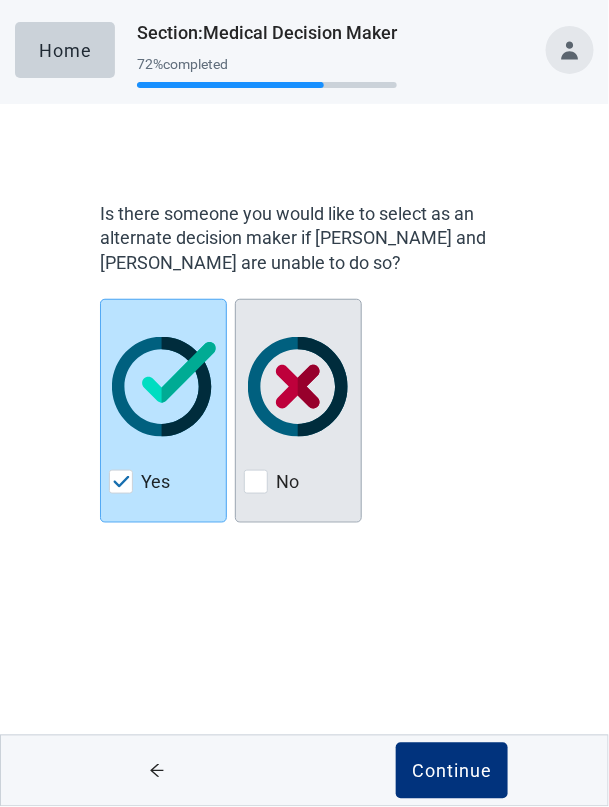 click on "No" at bounding box center [287, 482] 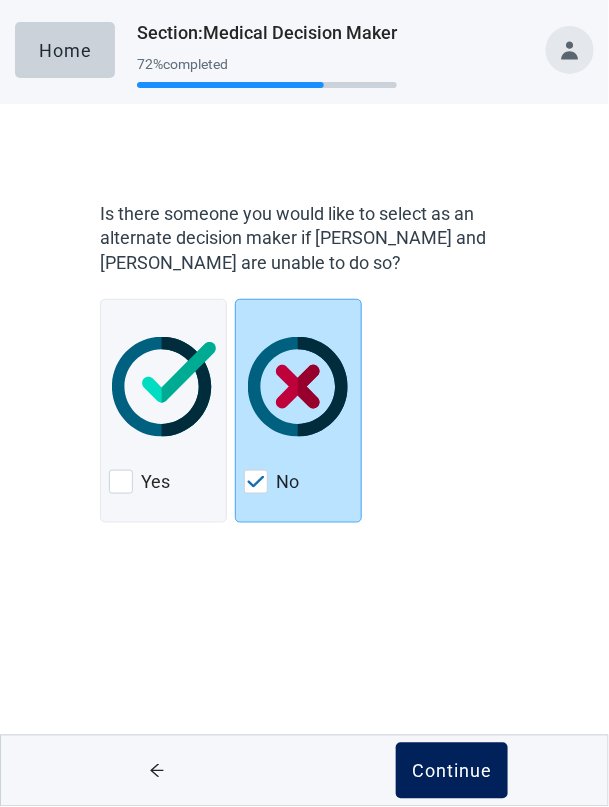 click on "Continue" at bounding box center (452, 771) 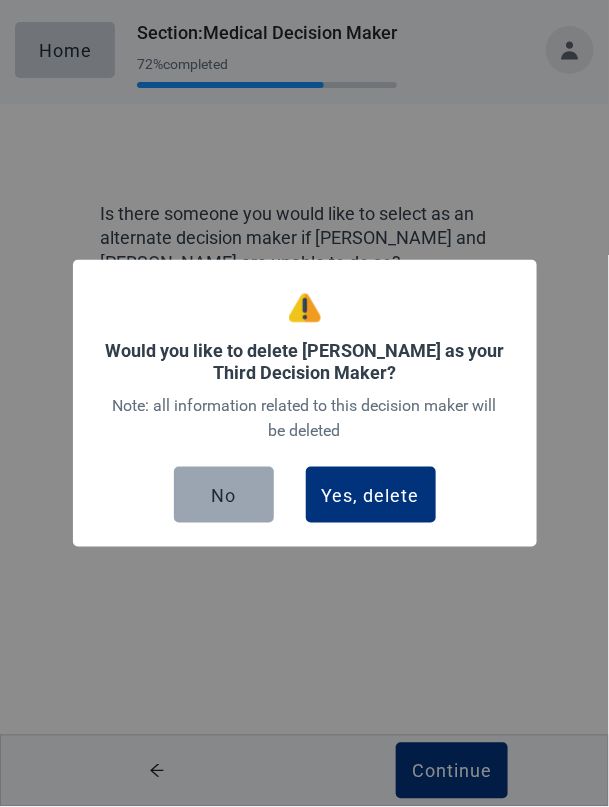click on "No" at bounding box center [224, 495] 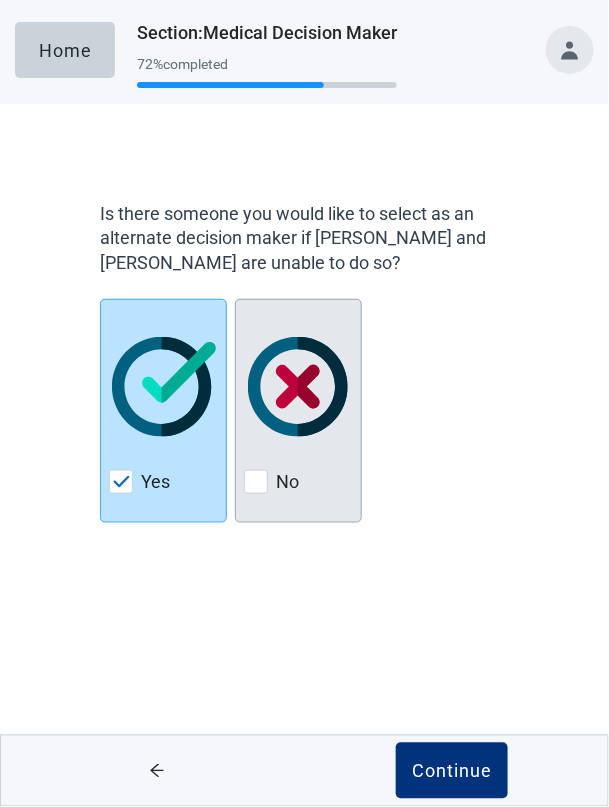 click on "No" at bounding box center (287, 482) 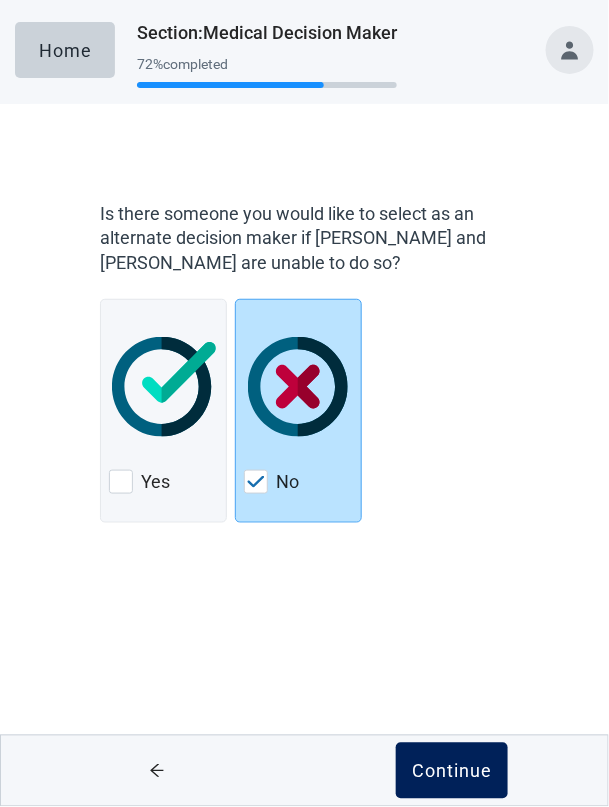 click on "Continue" at bounding box center [452, 771] 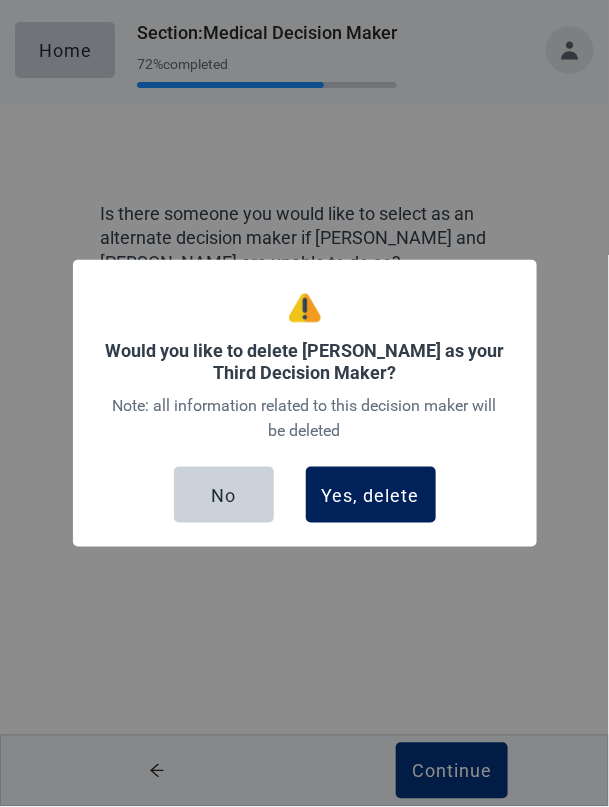 click on "Yes, delete" at bounding box center (371, 495) 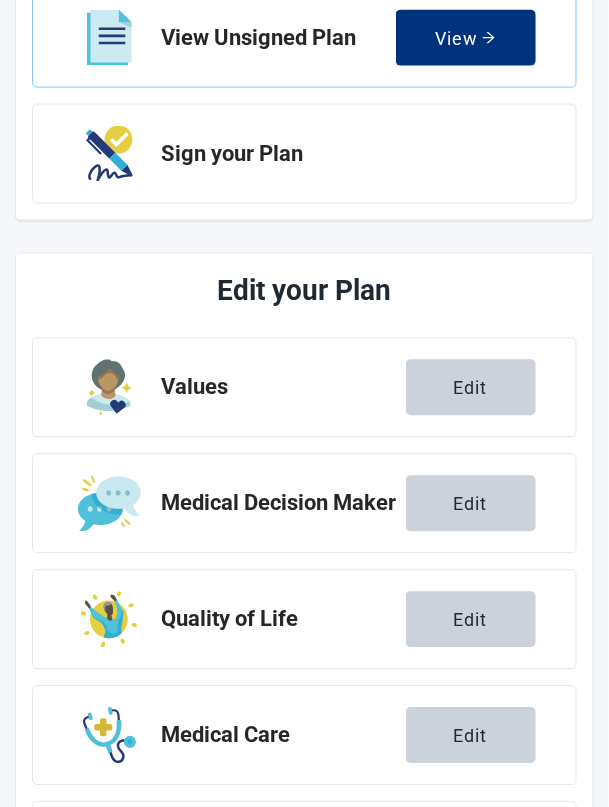 scroll, scrollTop: 411, scrollLeft: 0, axis: vertical 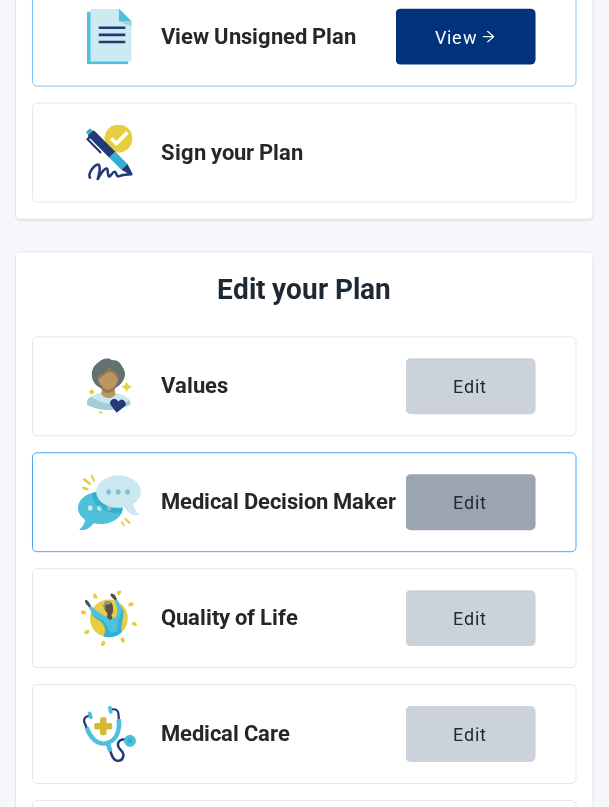 click on "Edit" at bounding box center (471, 503) 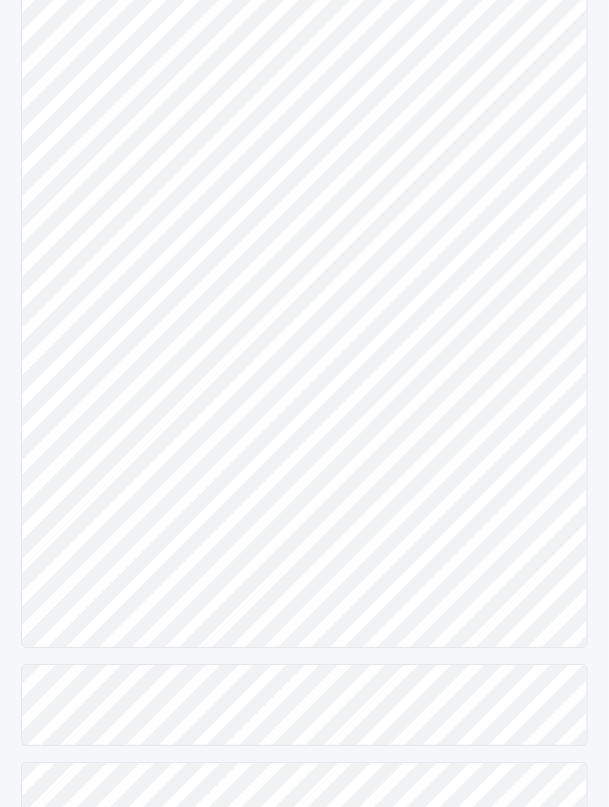 scroll, scrollTop: 280, scrollLeft: 0, axis: vertical 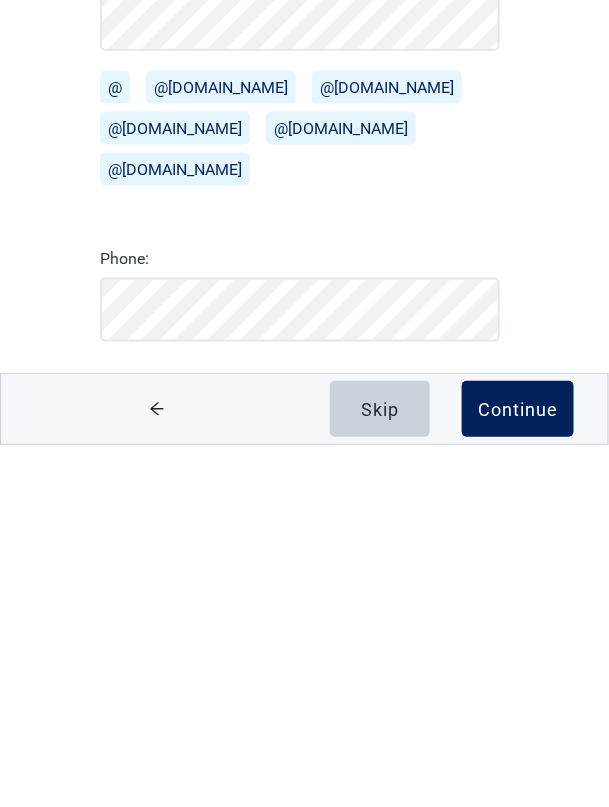 click on "Continue" at bounding box center (518, 771) 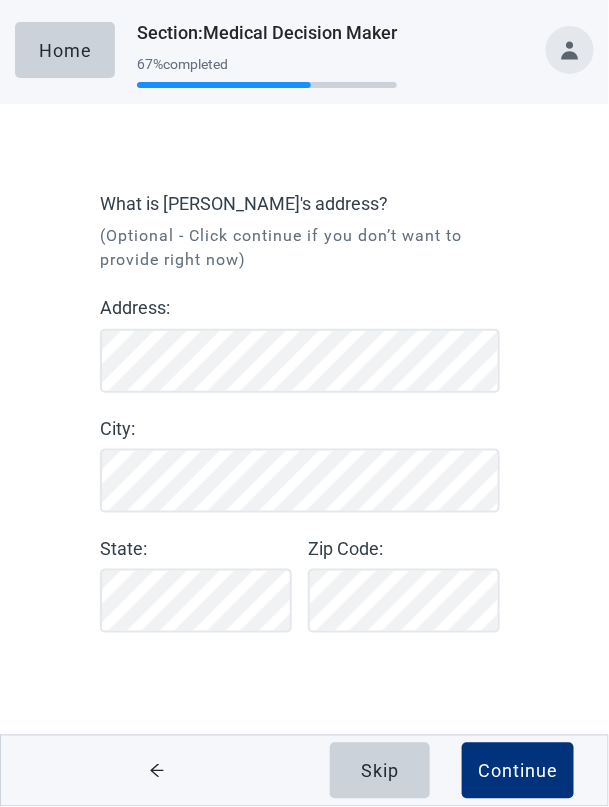 scroll, scrollTop: 0, scrollLeft: 0, axis: both 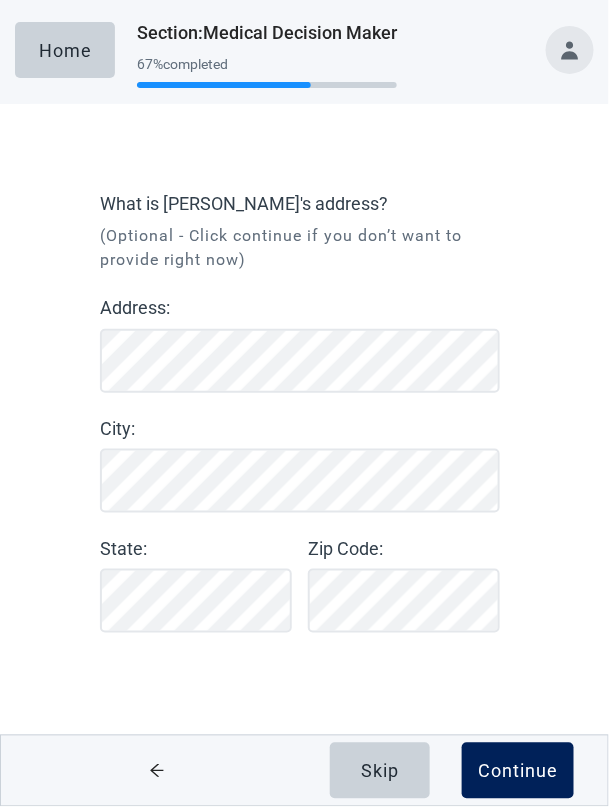 click on "Continue" at bounding box center [518, 771] 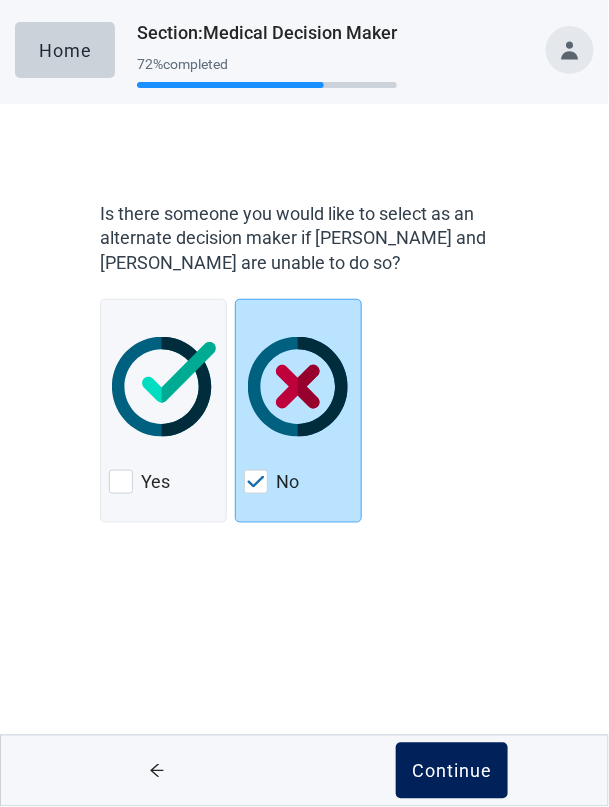 click on "Continue" at bounding box center [452, 771] 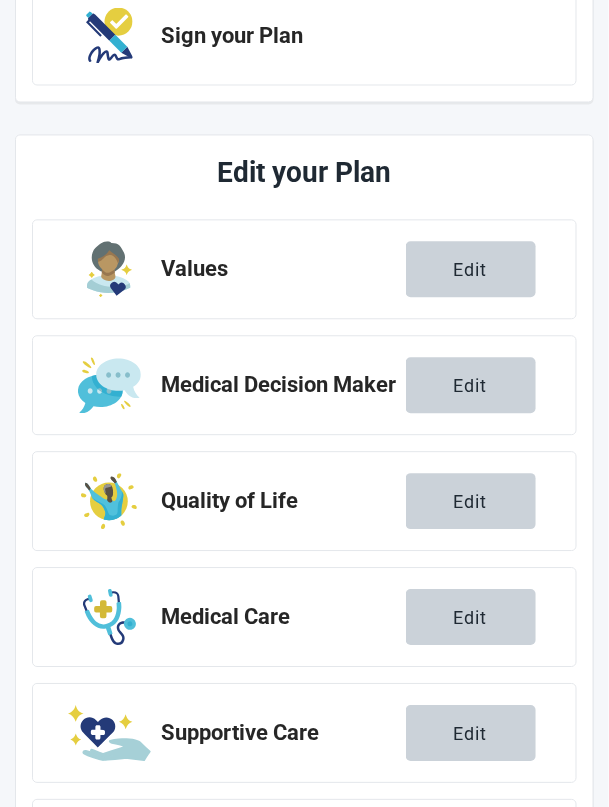scroll, scrollTop: 572, scrollLeft: 0, axis: vertical 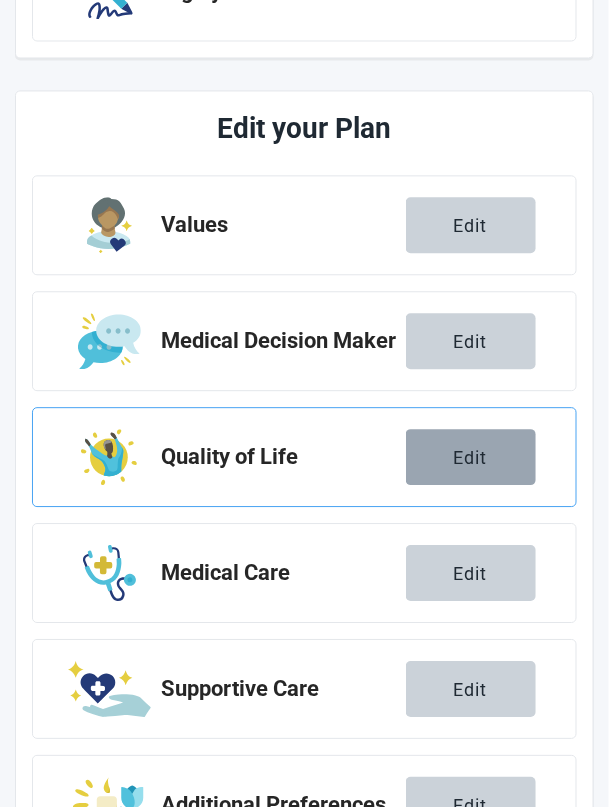 click on "Edit" at bounding box center (471, 458) 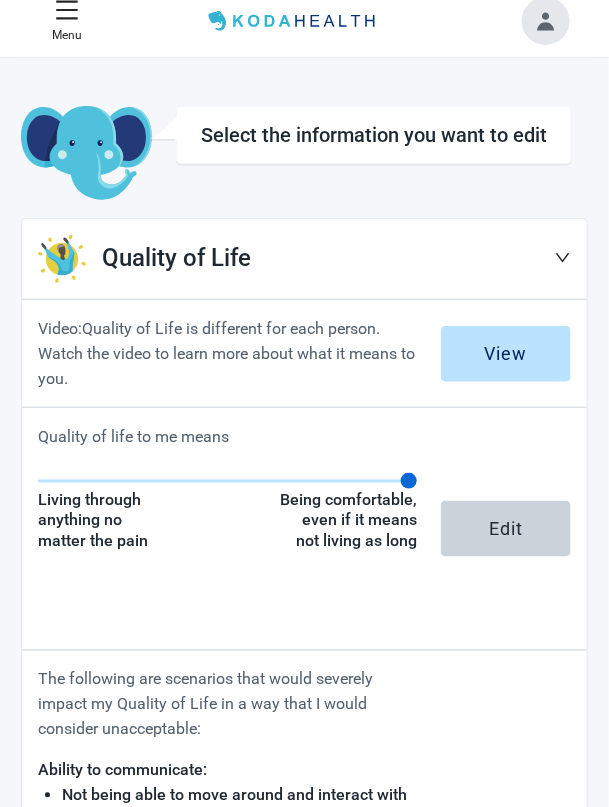 scroll, scrollTop: 0, scrollLeft: 0, axis: both 